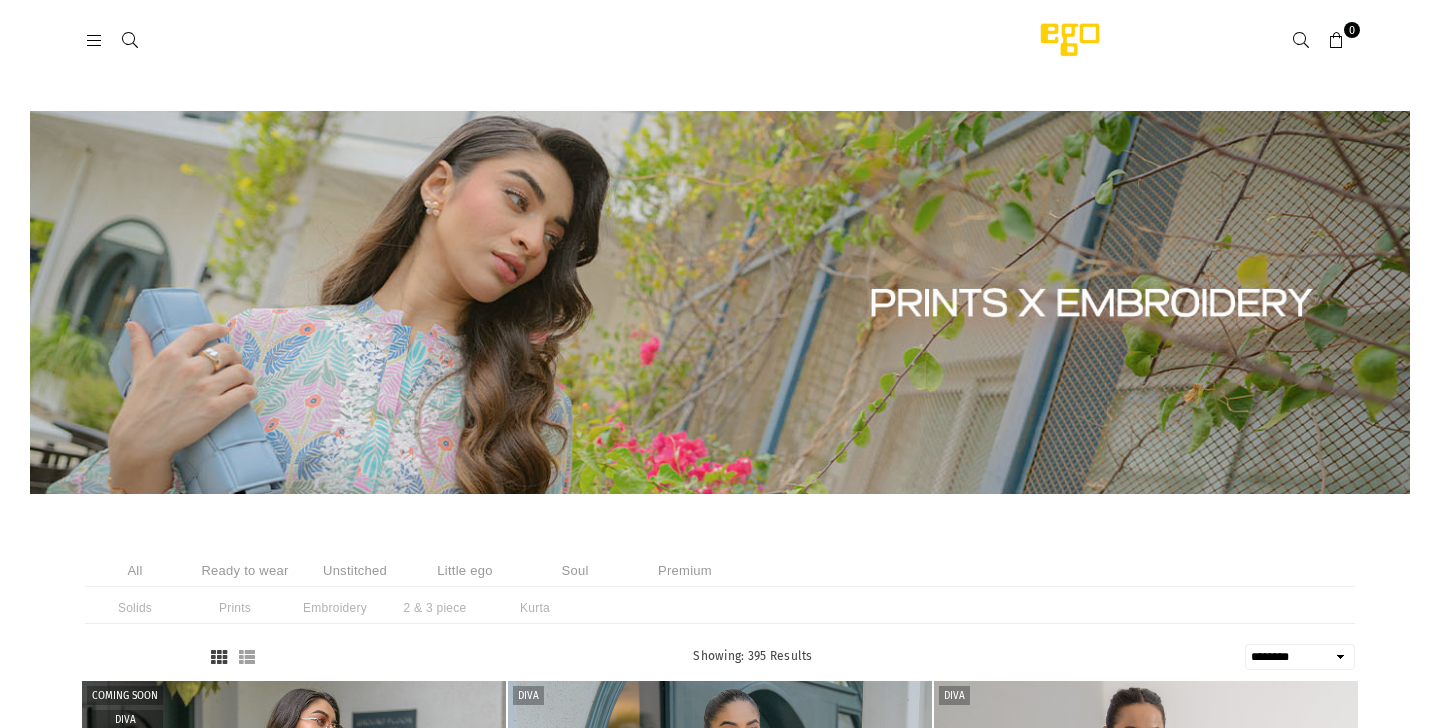 select on "******" 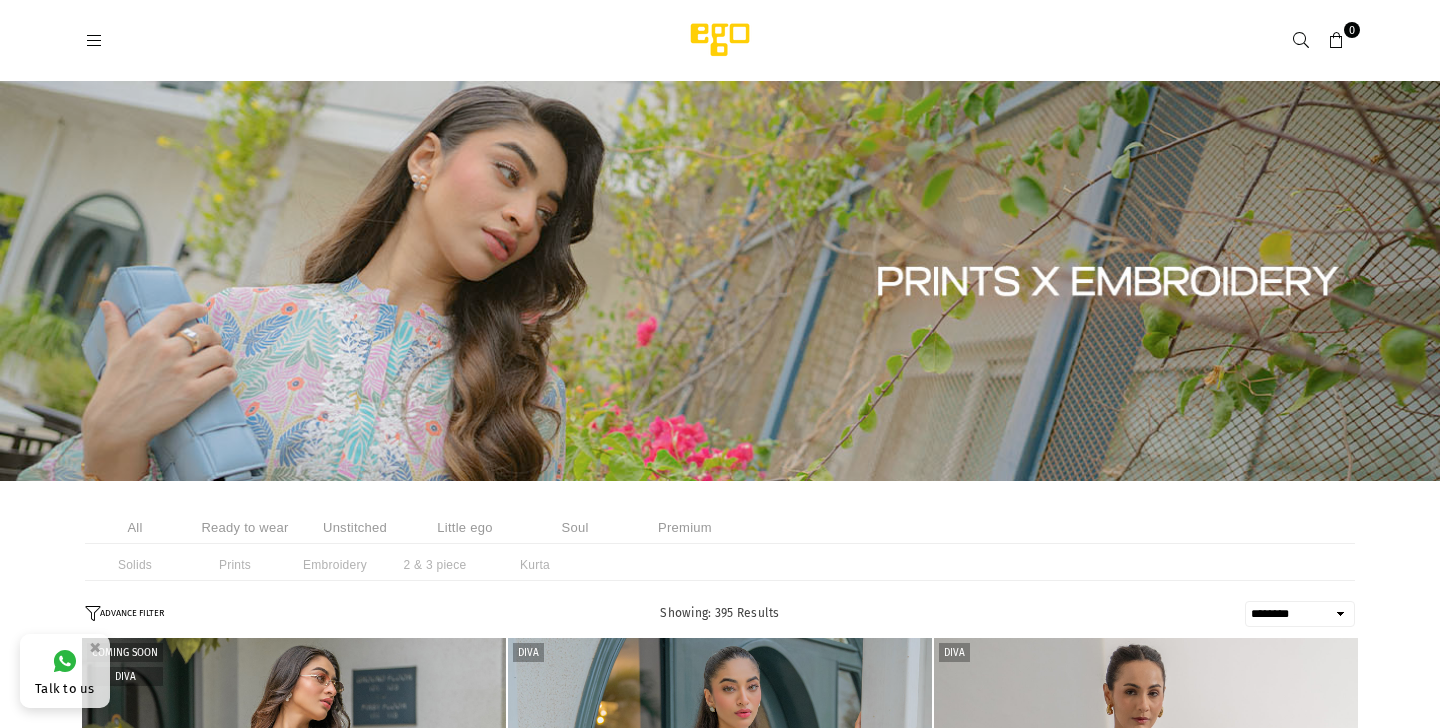 scroll, scrollTop: 0, scrollLeft: 0, axis: both 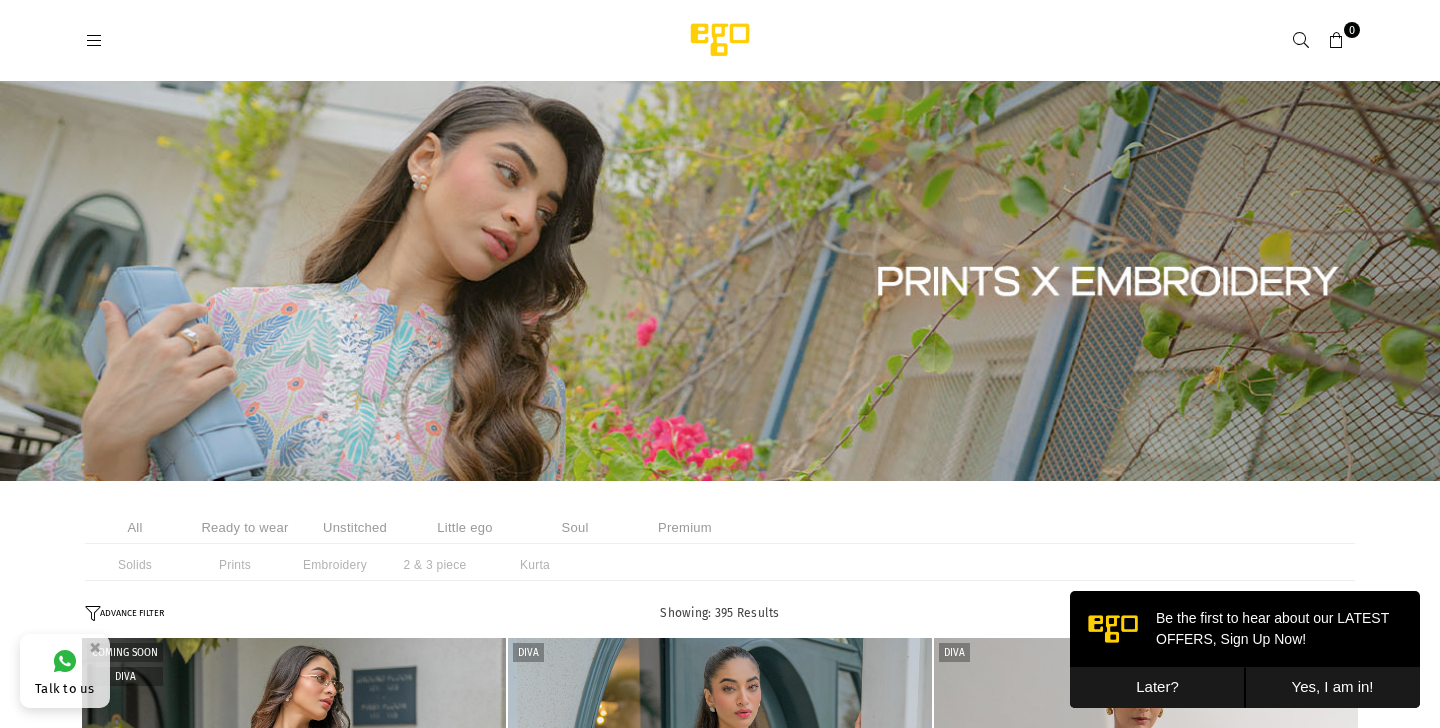 click at bounding box center [94, 41] 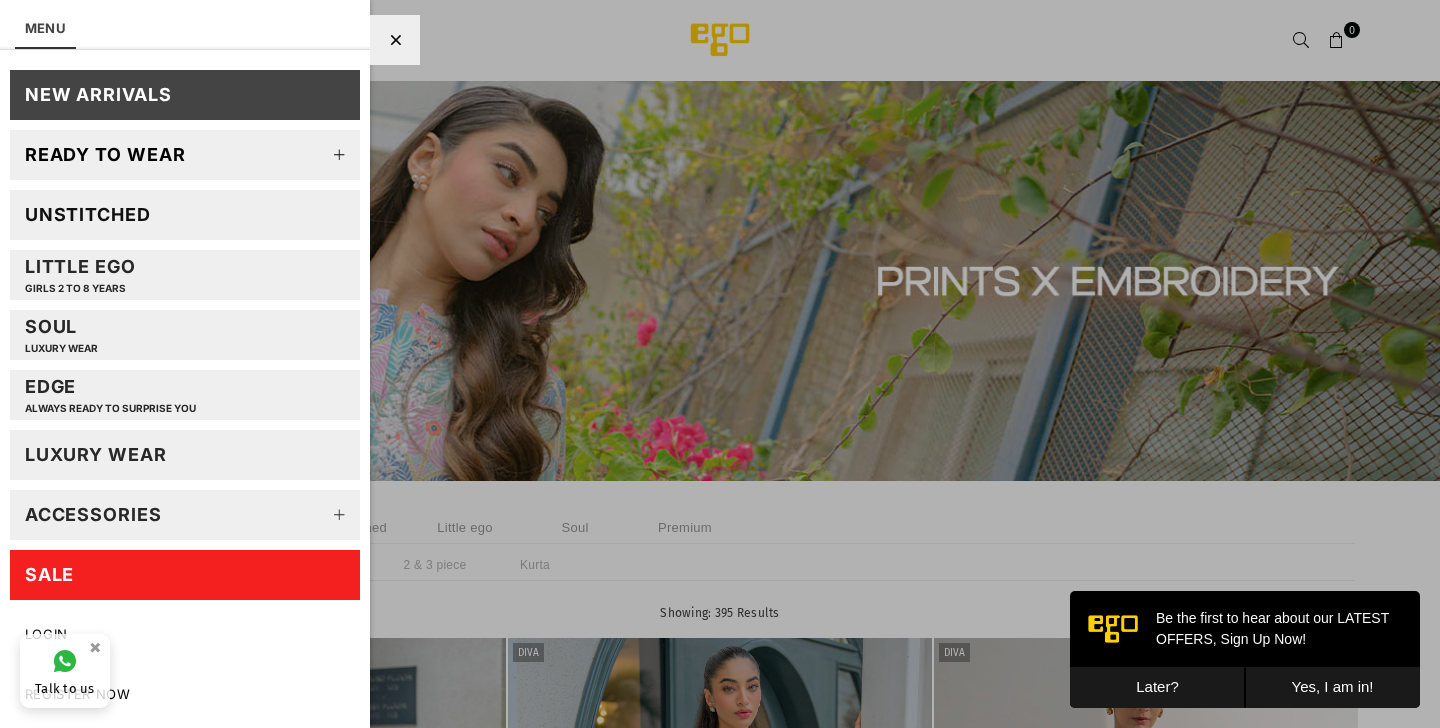click at bounding box center (340, 155) 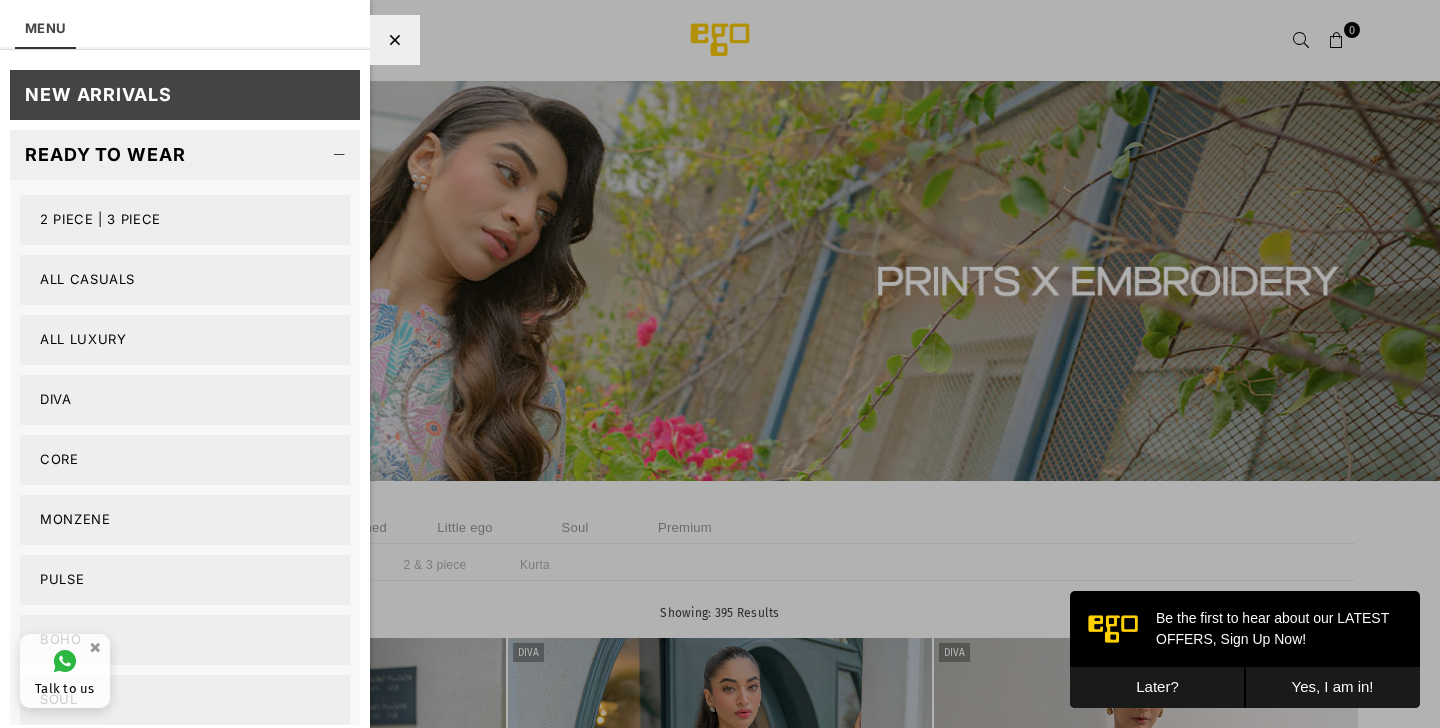 click on "All Casuals" at bounding box center [185, 280] 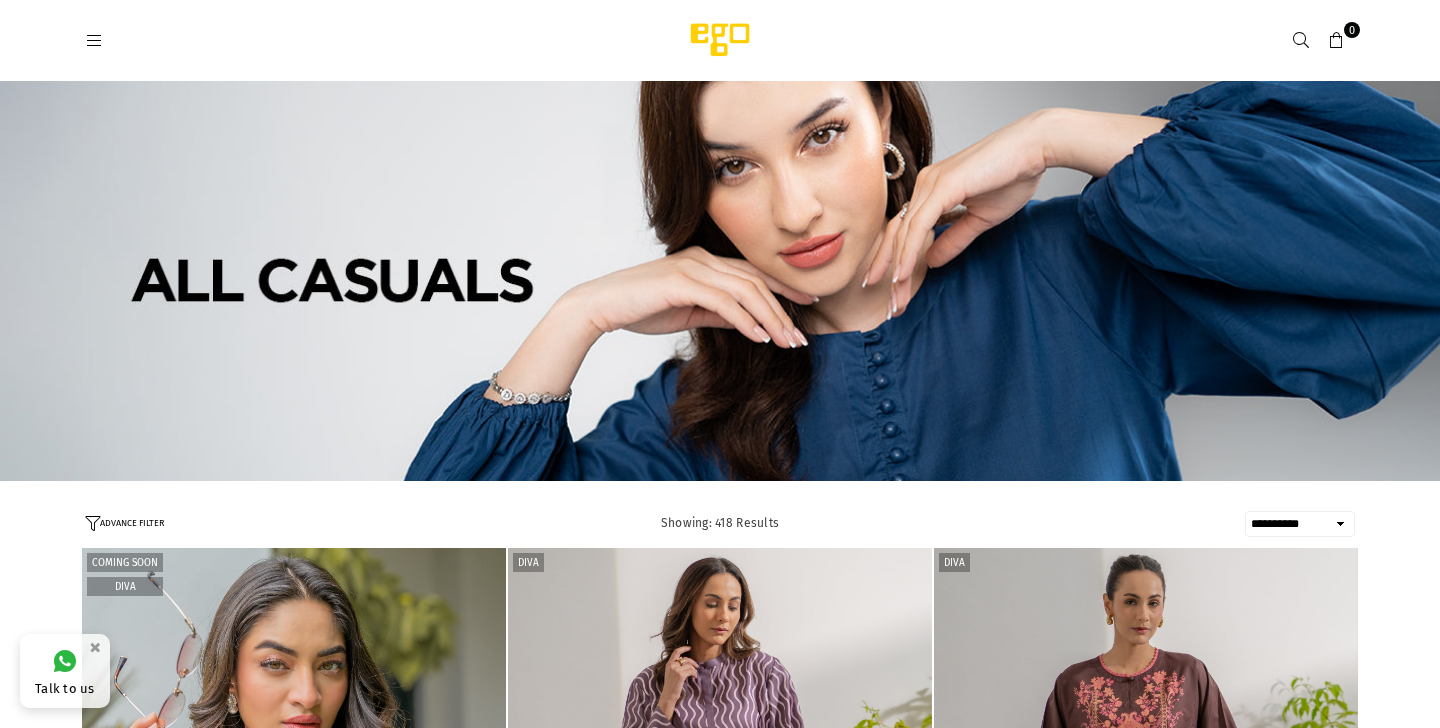 select on "**********" 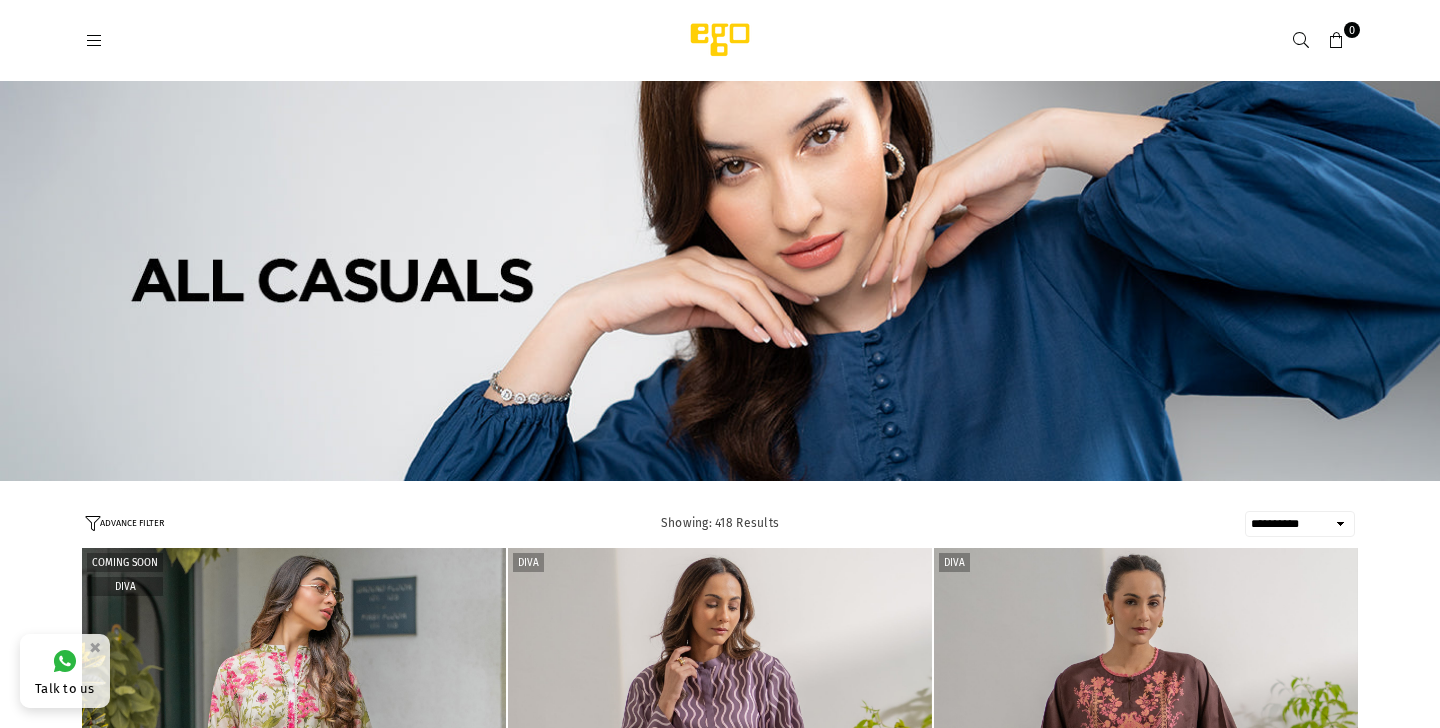 scroll, scrollTop: 0, scrollLeft: 0, axis: both 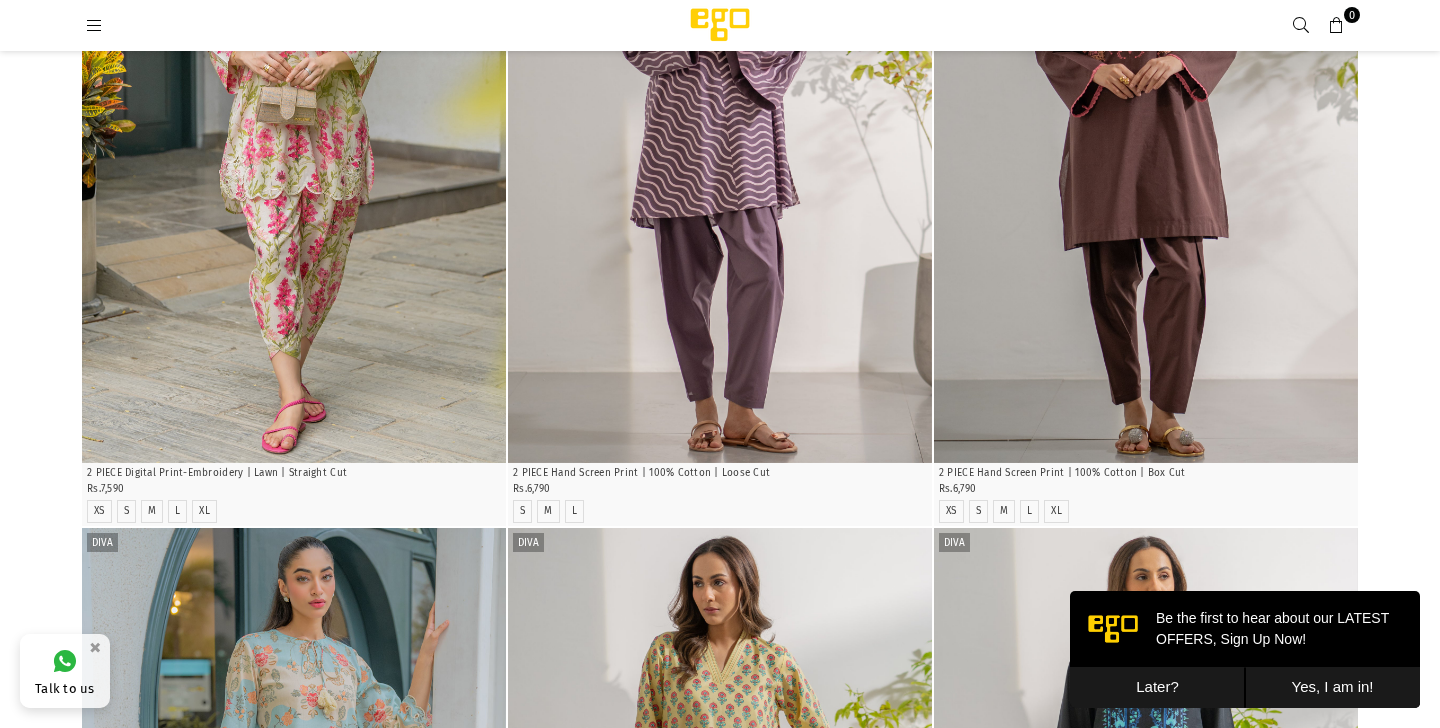 click on "Later?" at bounding box center [1157, 687] 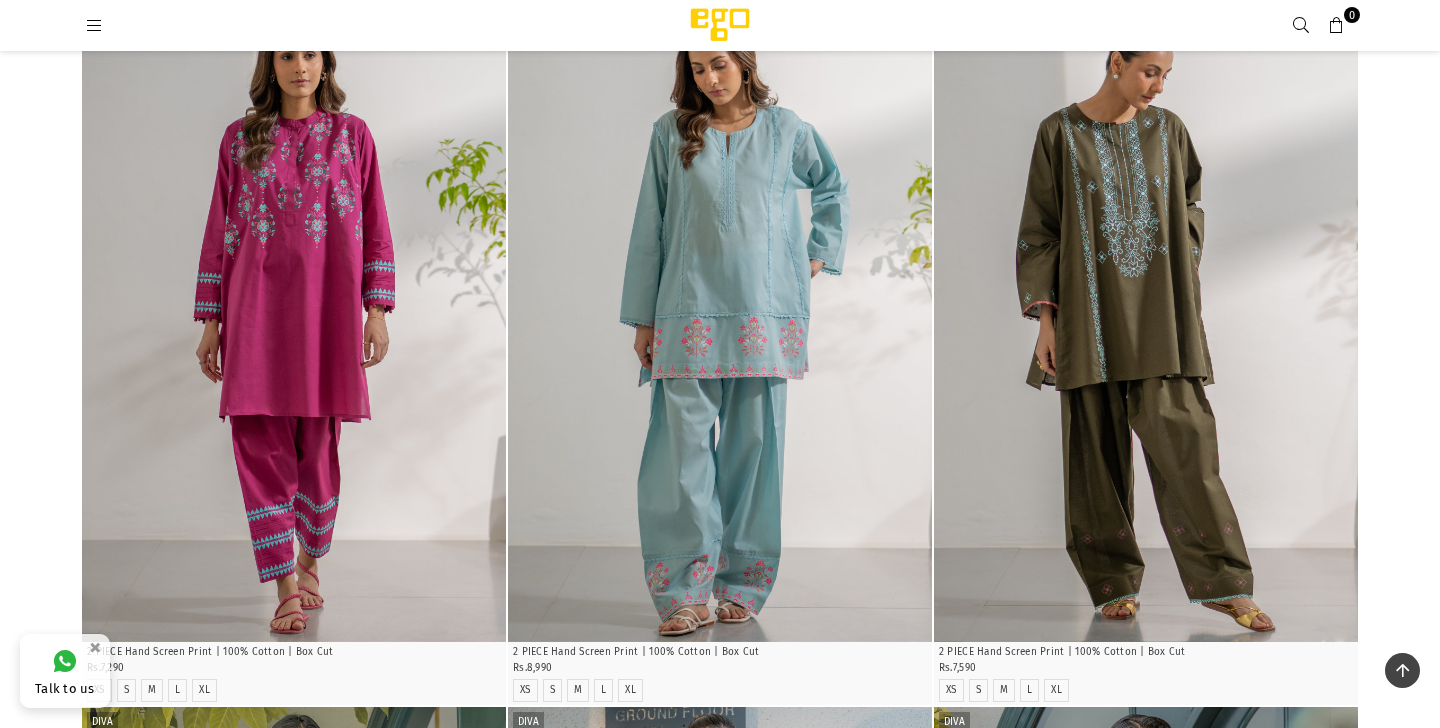scroll, scrollTop: 1890, scrollLeft: 0, axis: vertical 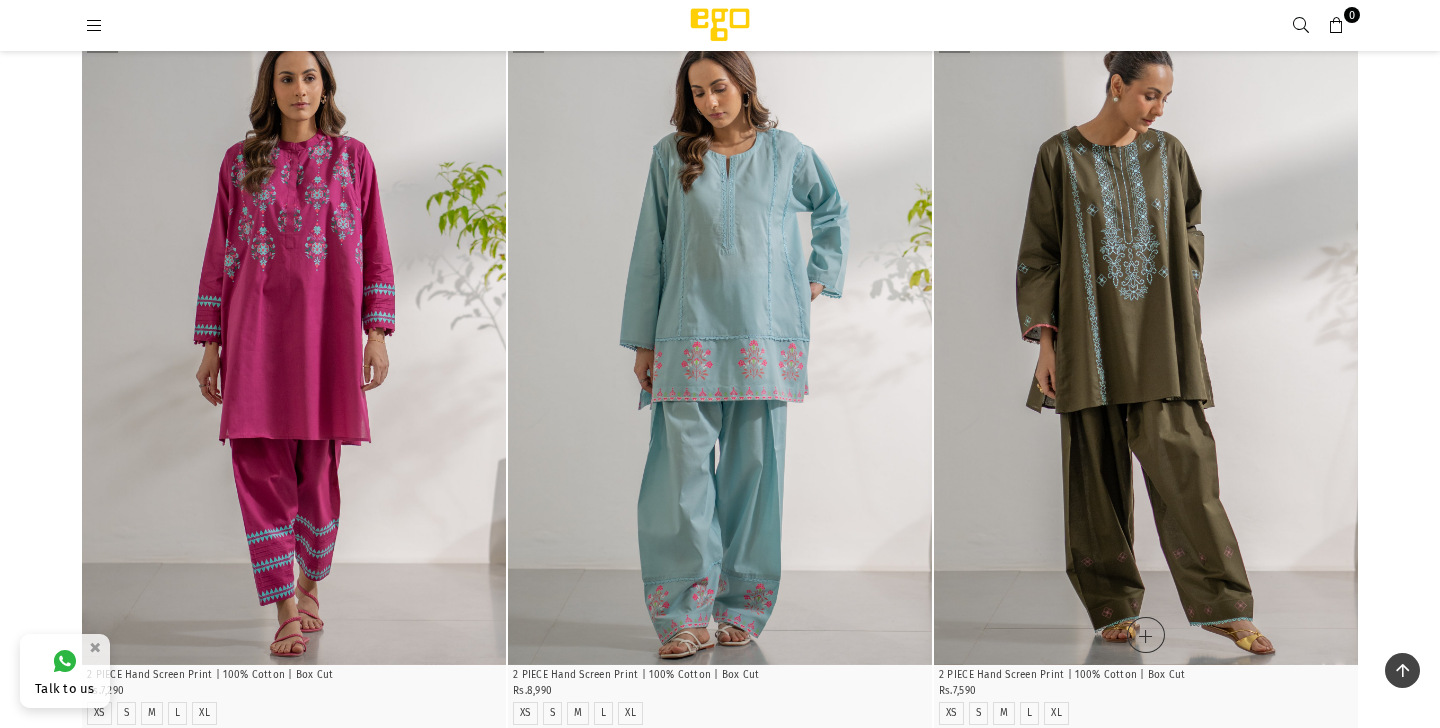 click at bounding box center [1146, 347] 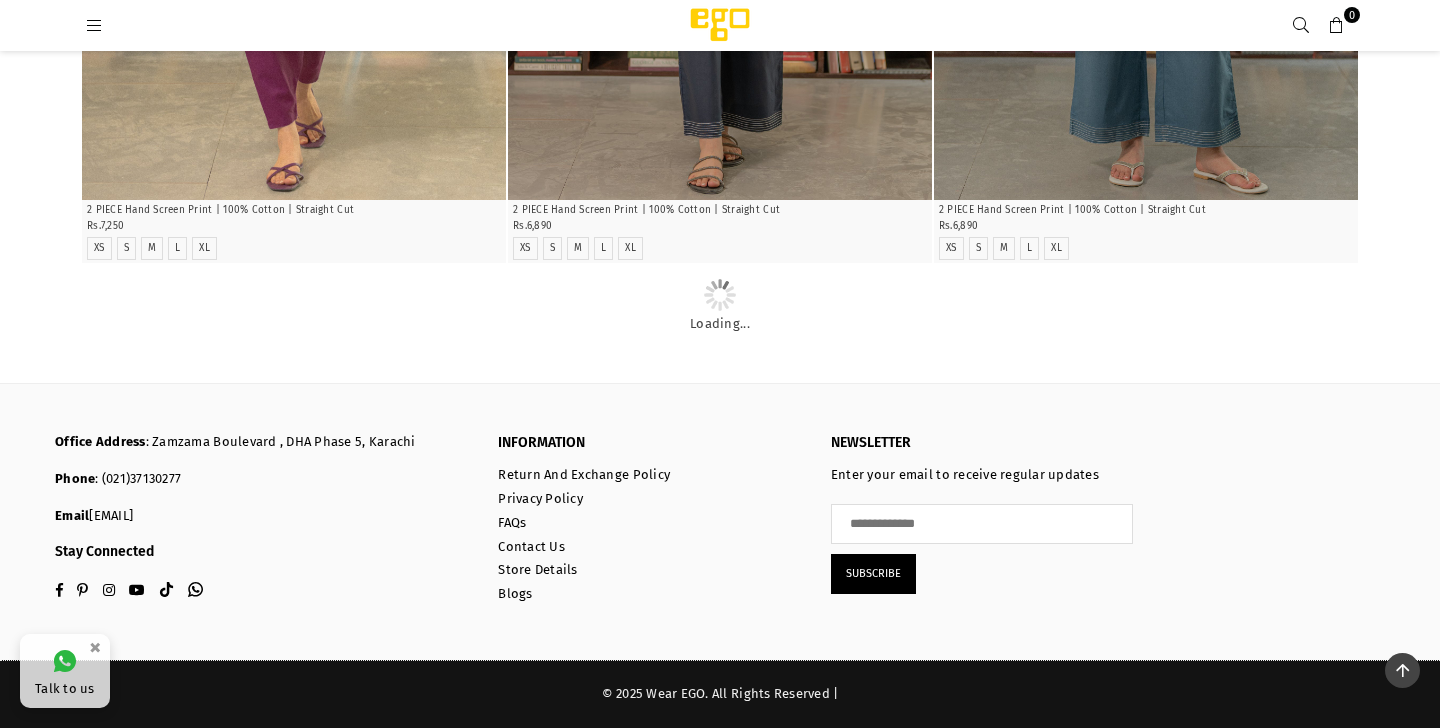 scroll, scrollTop: 6859, scrollLeft: 0, axis: vertical 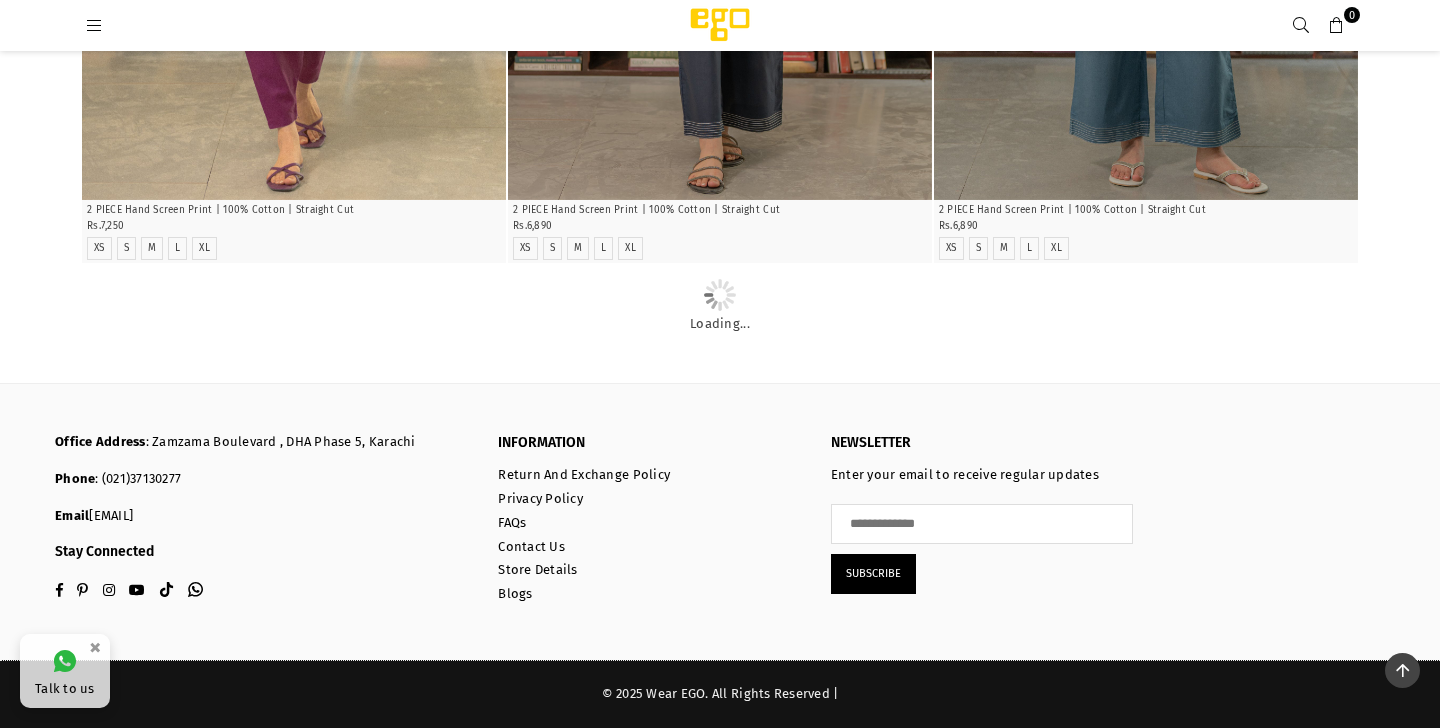 click at bounding box center [294, -1520] 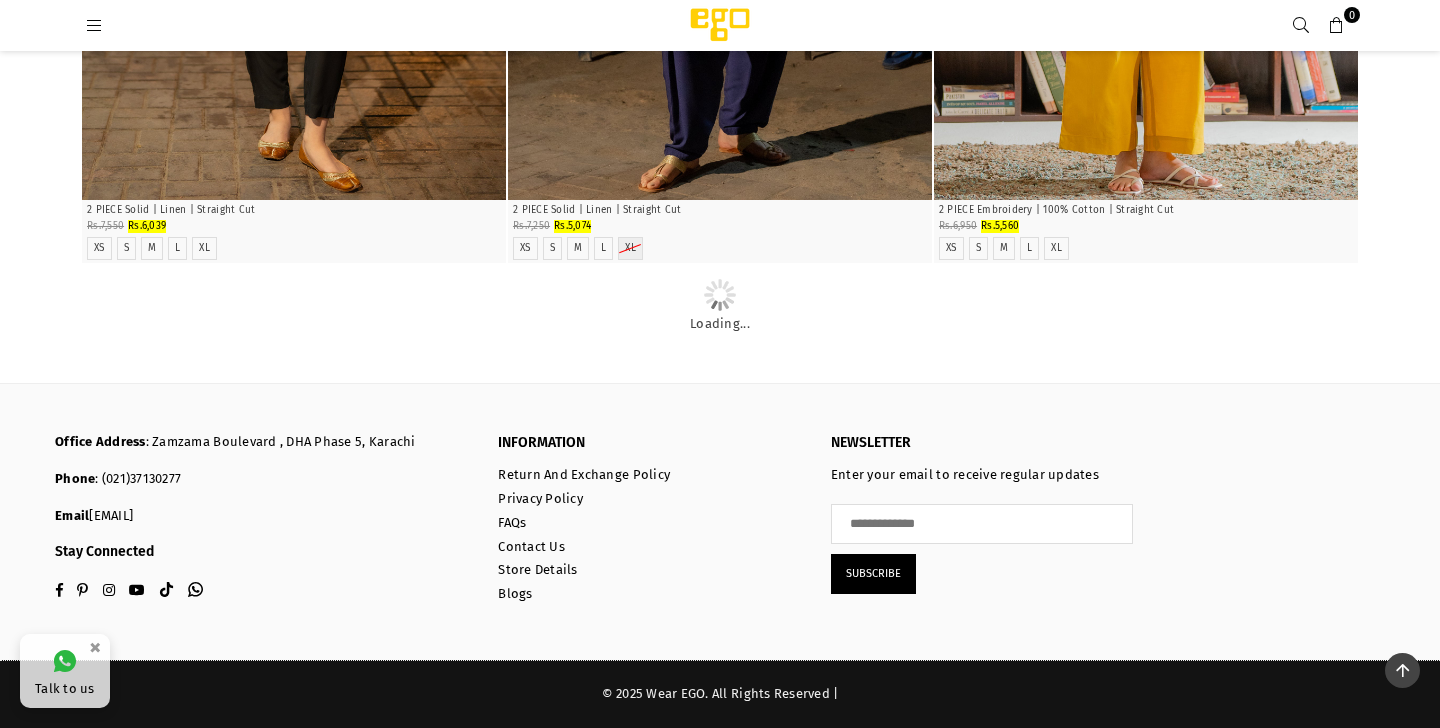 scroll, scrollTop: 31123, scrollLeft: 0, axis: vertical 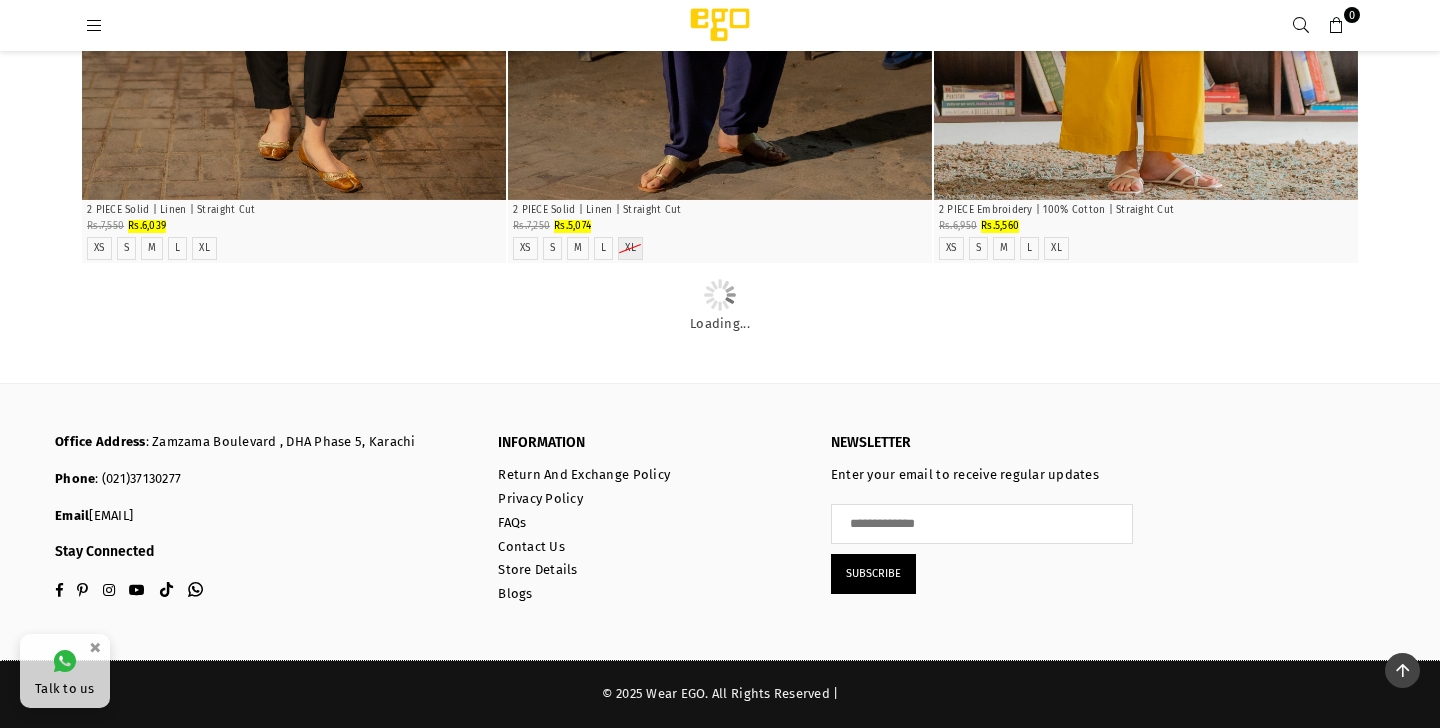 click at bounding box center (294, -2221) 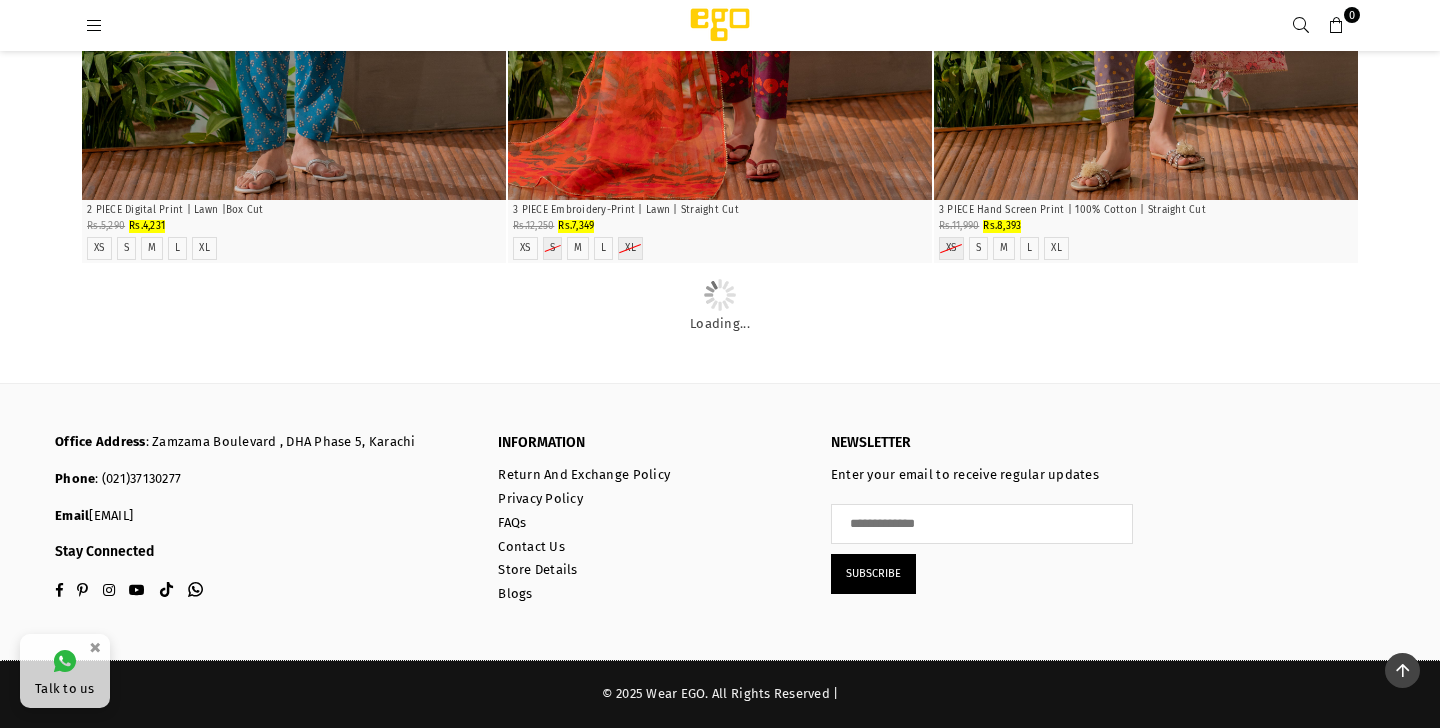 scroll, scrollTop: 36283, scrollLeft: 0, axis: vertical 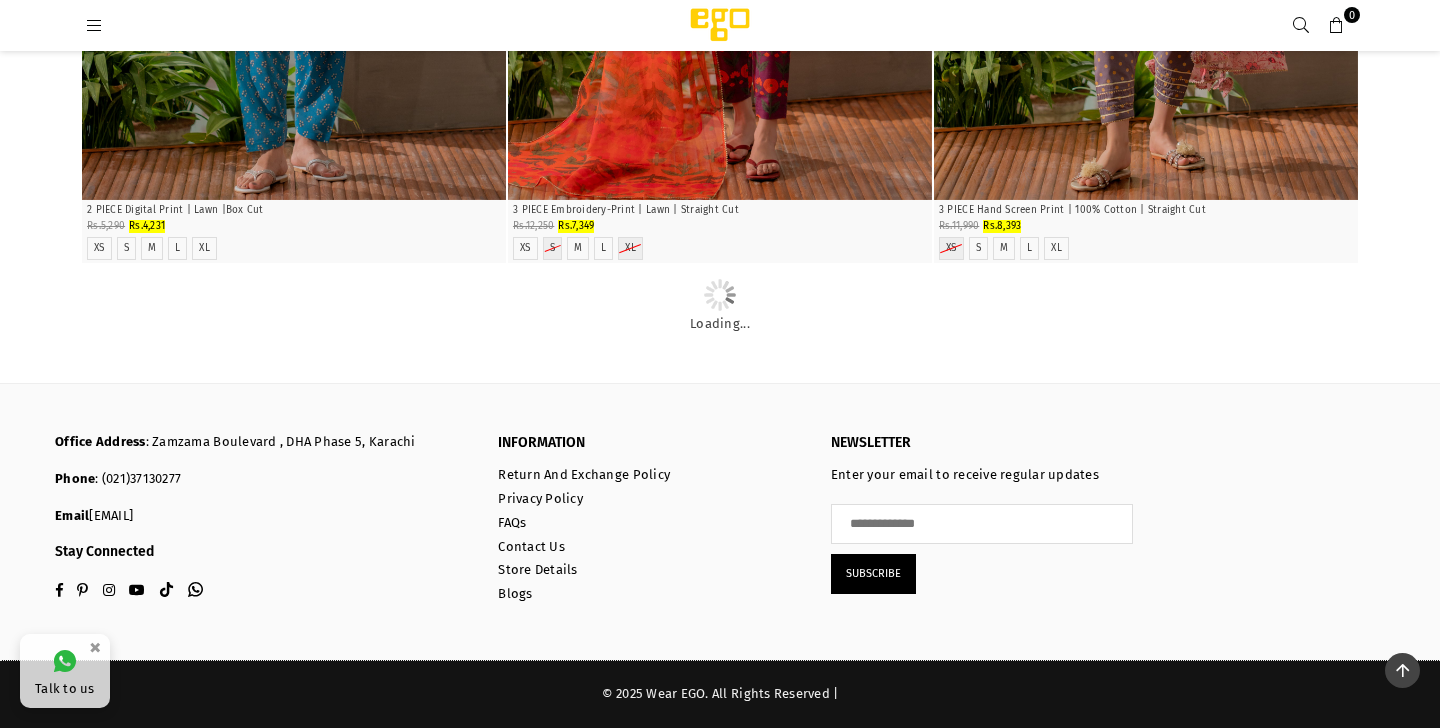 click at bounding box center (720, -2604) 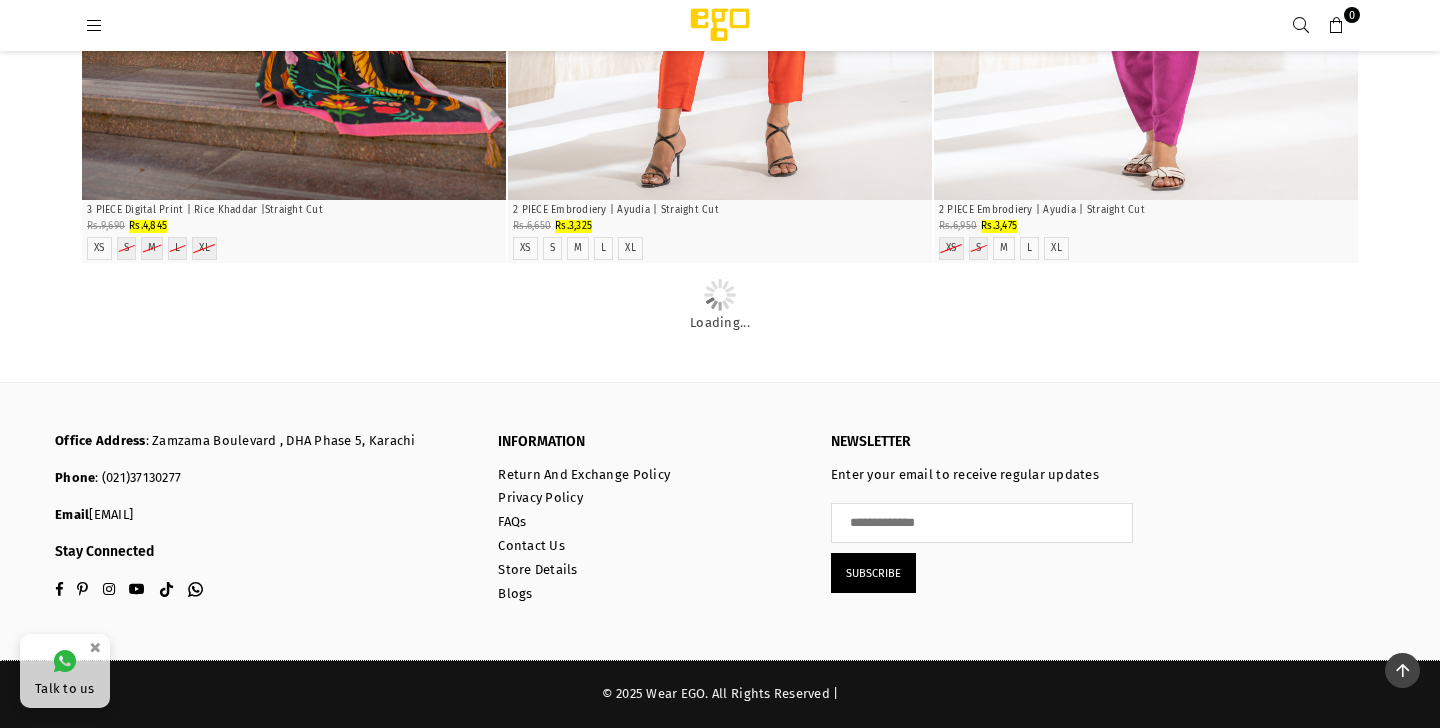 scroll, scrollTop: 53528, scrollLeft: 0, axis: vertical 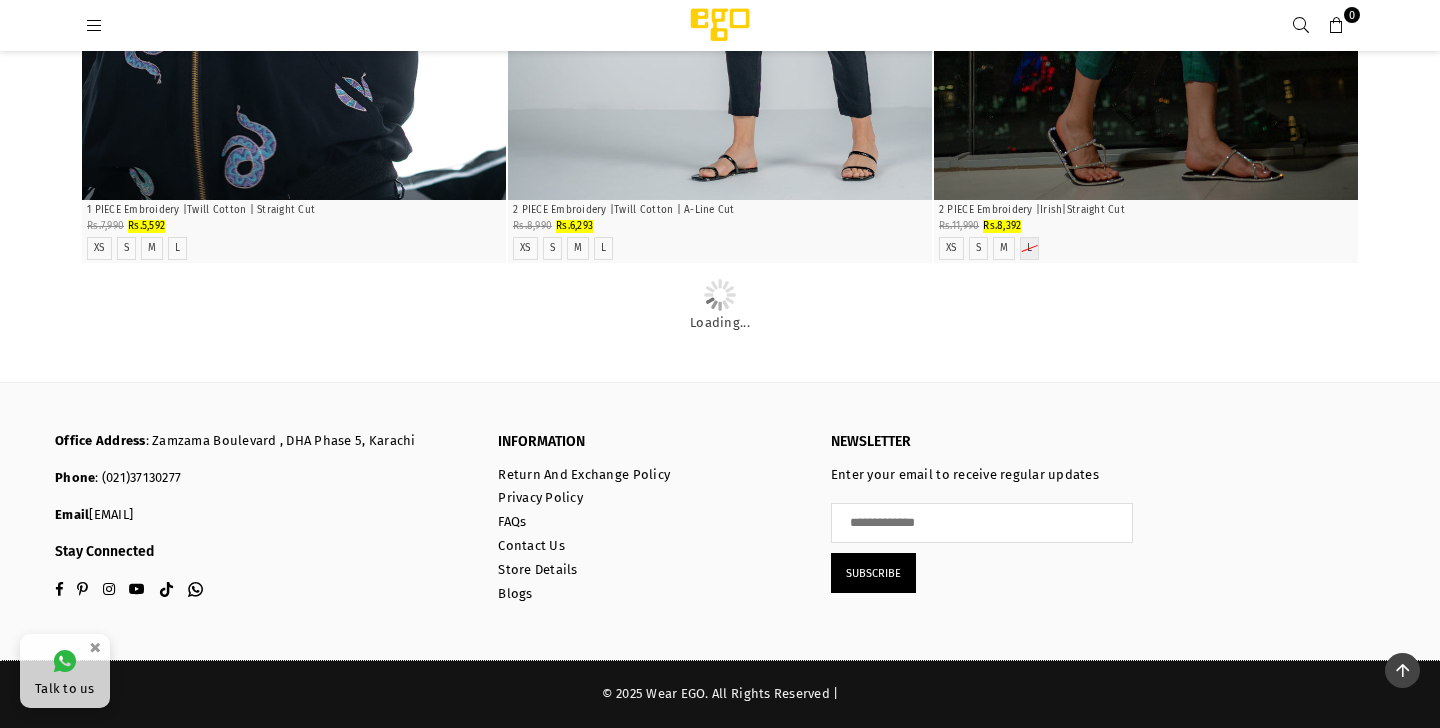 click on "**********" at bounding box center (720, -9967) 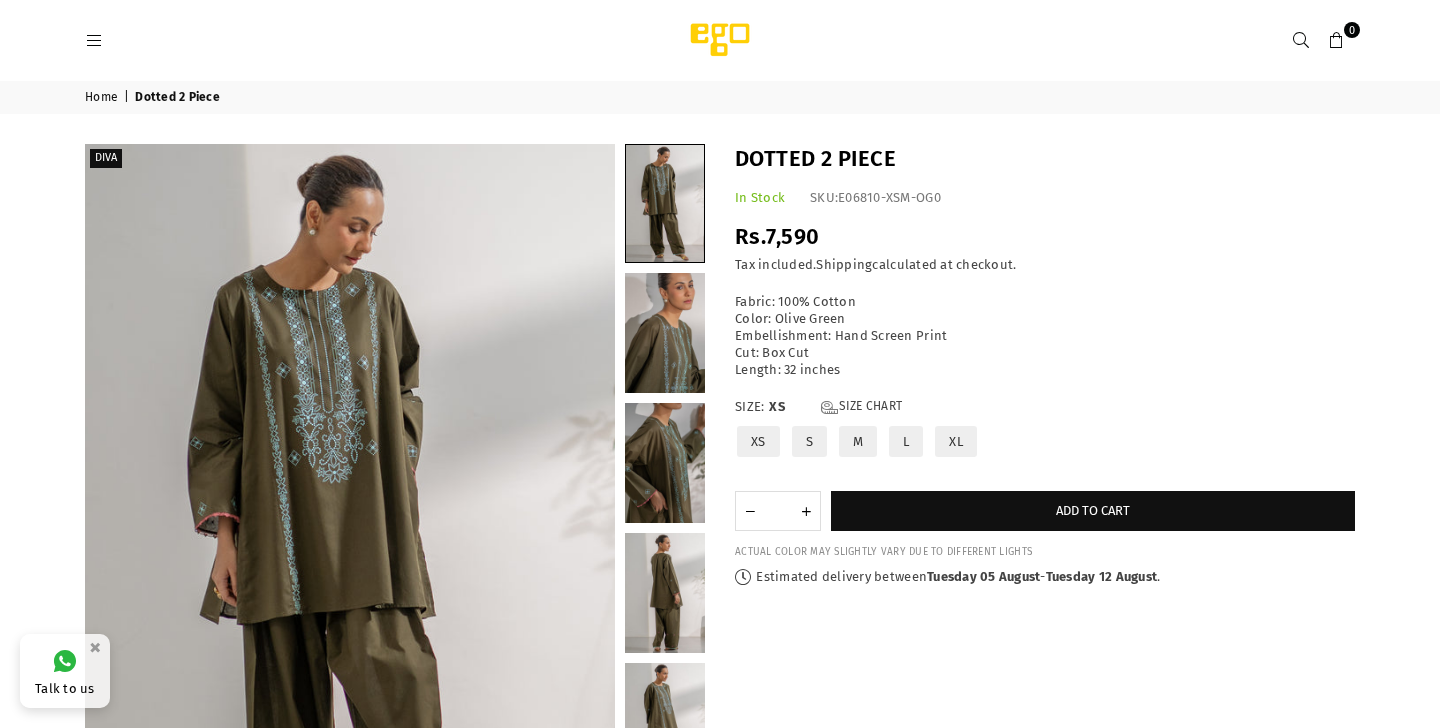 scroll, scrollTop: 0, scrollLeft: 0, axis: both 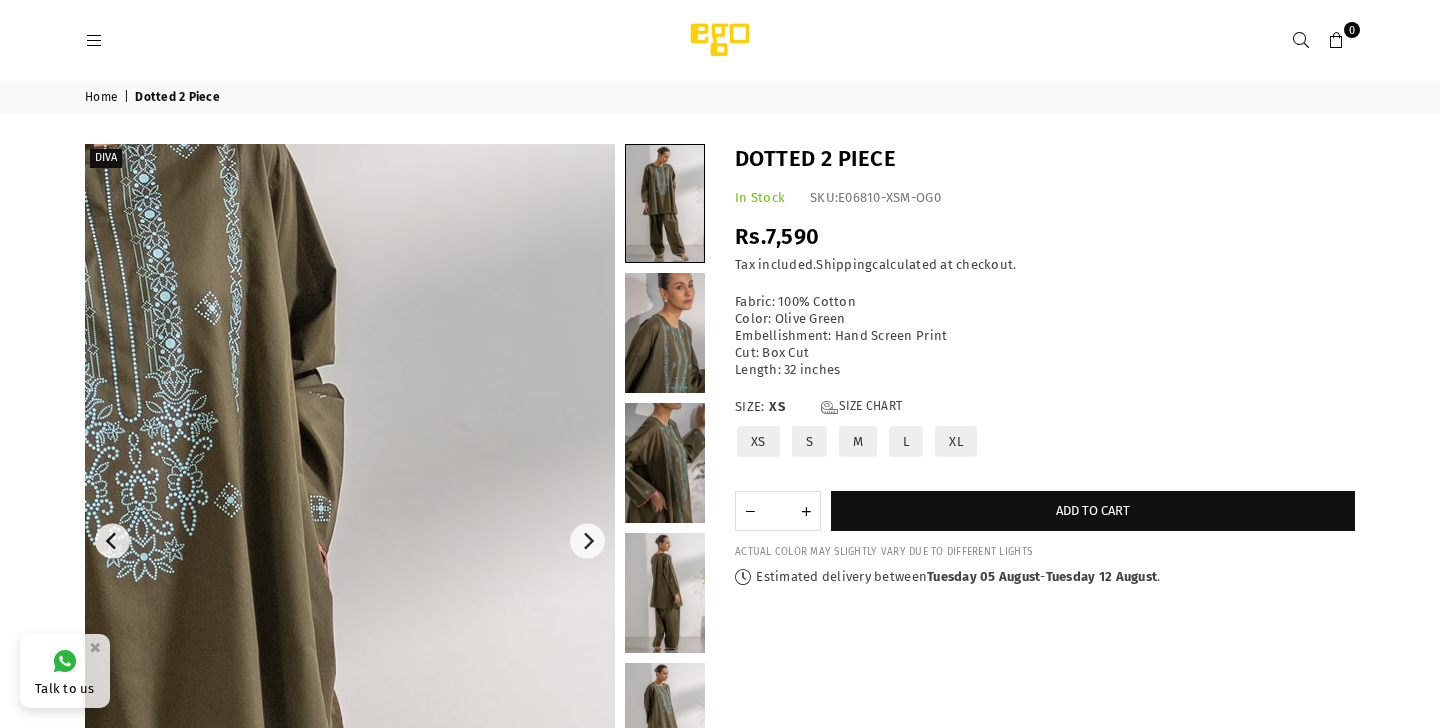 click at bounding box center (179, 713) 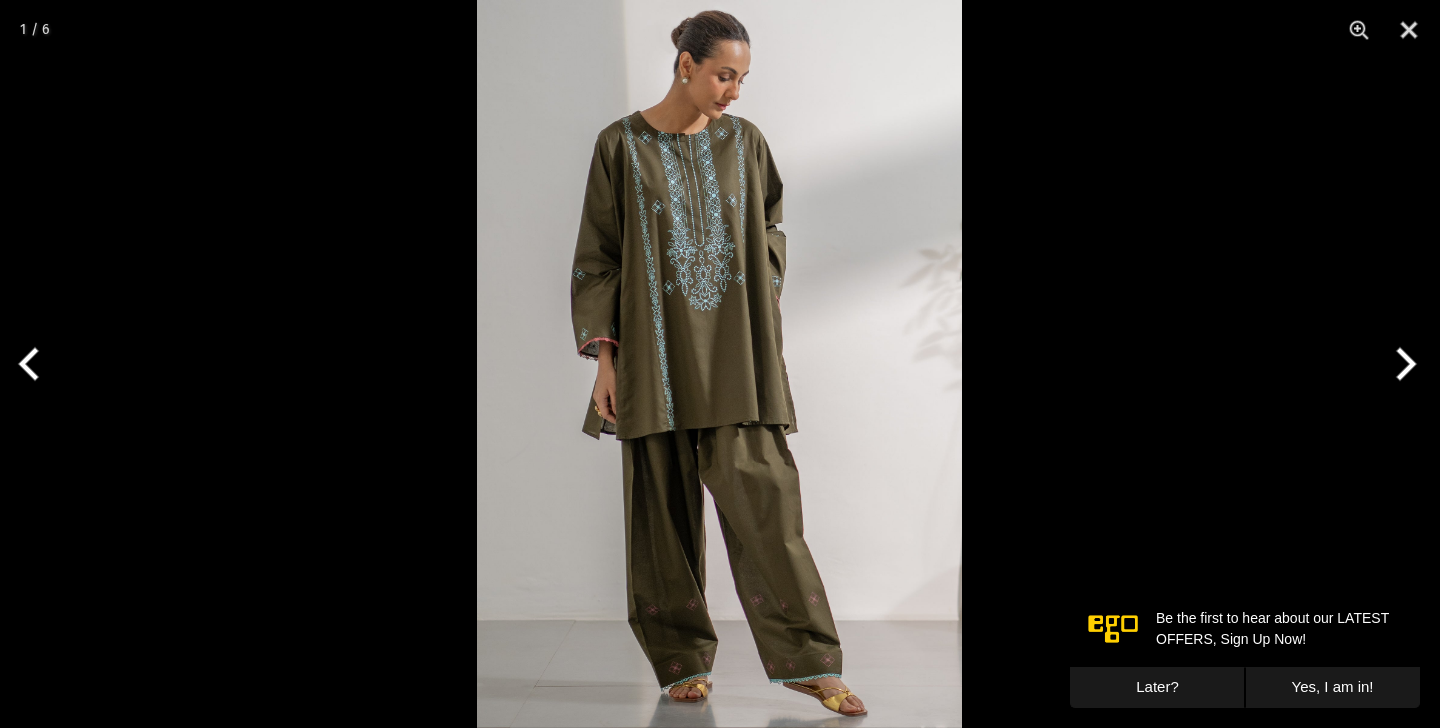 scroll, scrollTop: 0, scrollLeft: 0, axis: both 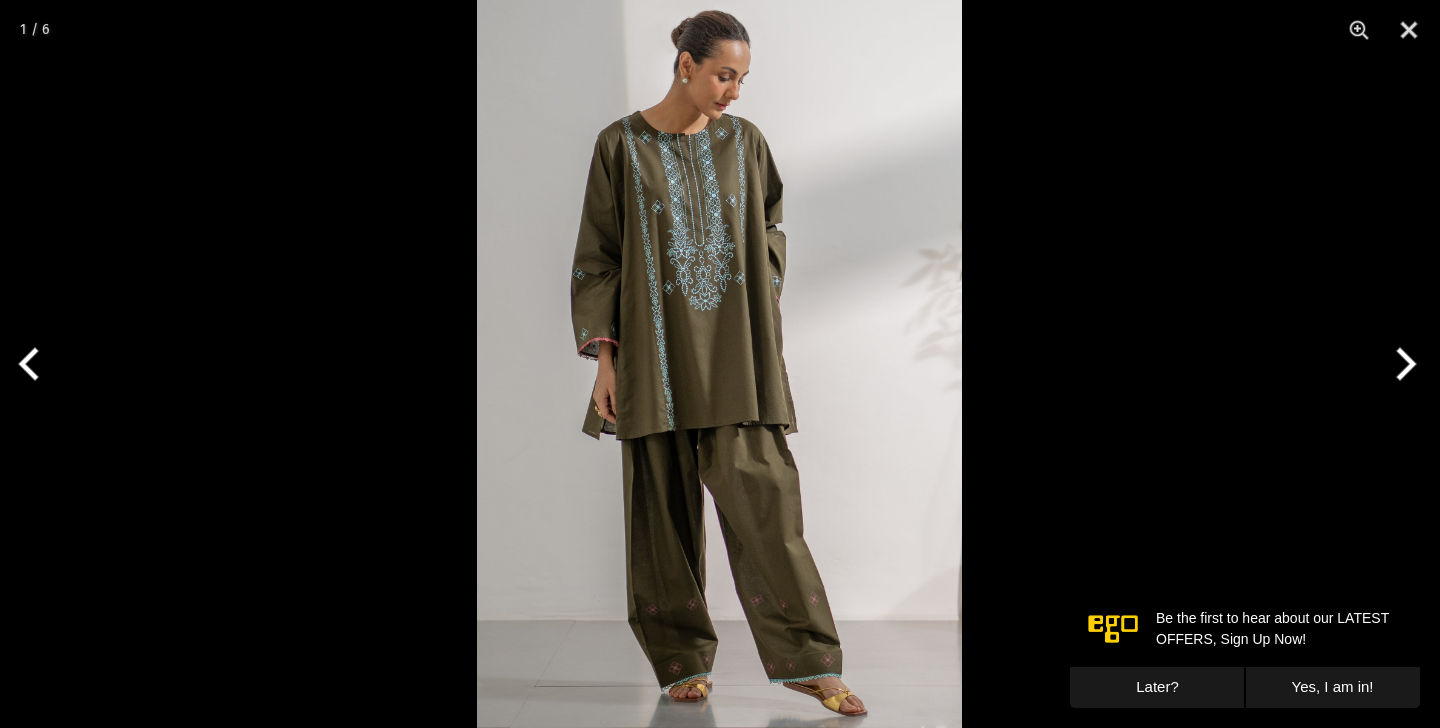 click at bounding box center (1402, 364) 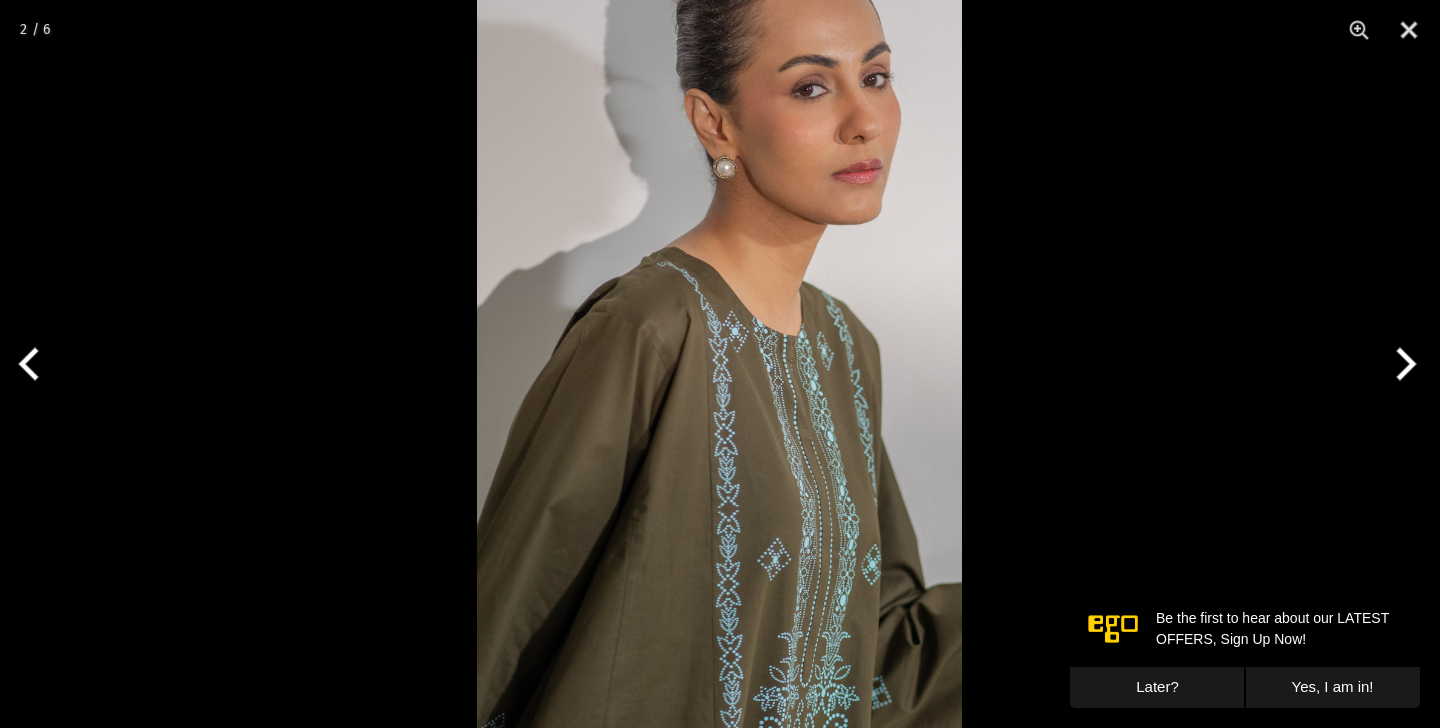 click at bounding box center (1402, 364) 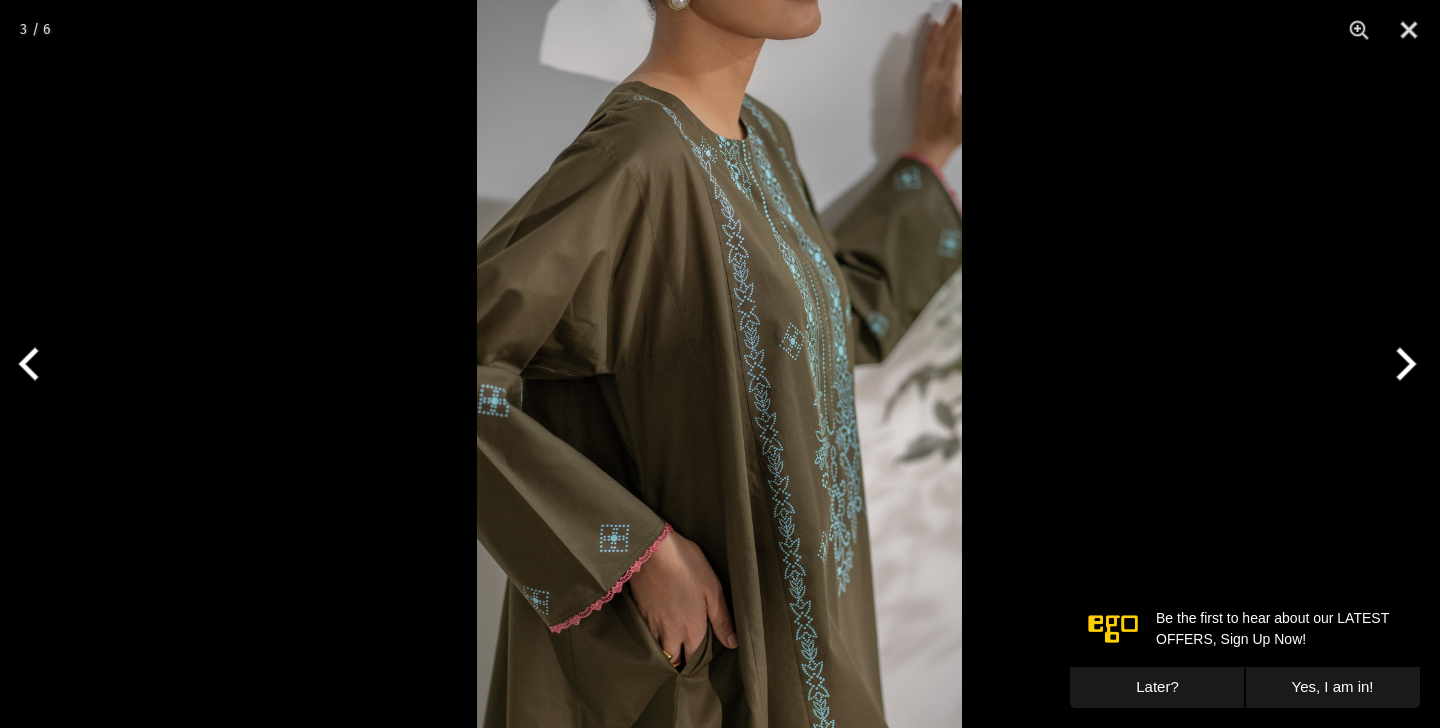 click at bounding box center [1402, 364] 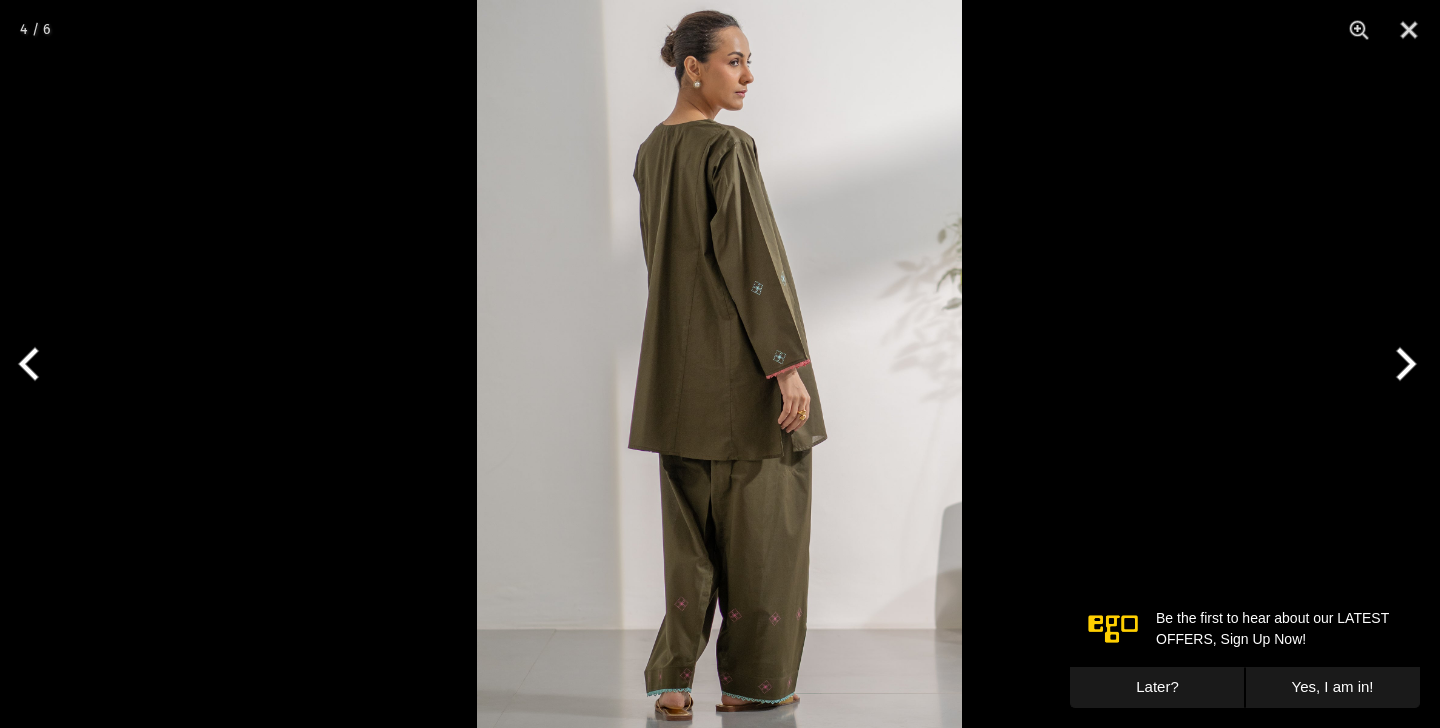 click at bounding box center [1402, 364] 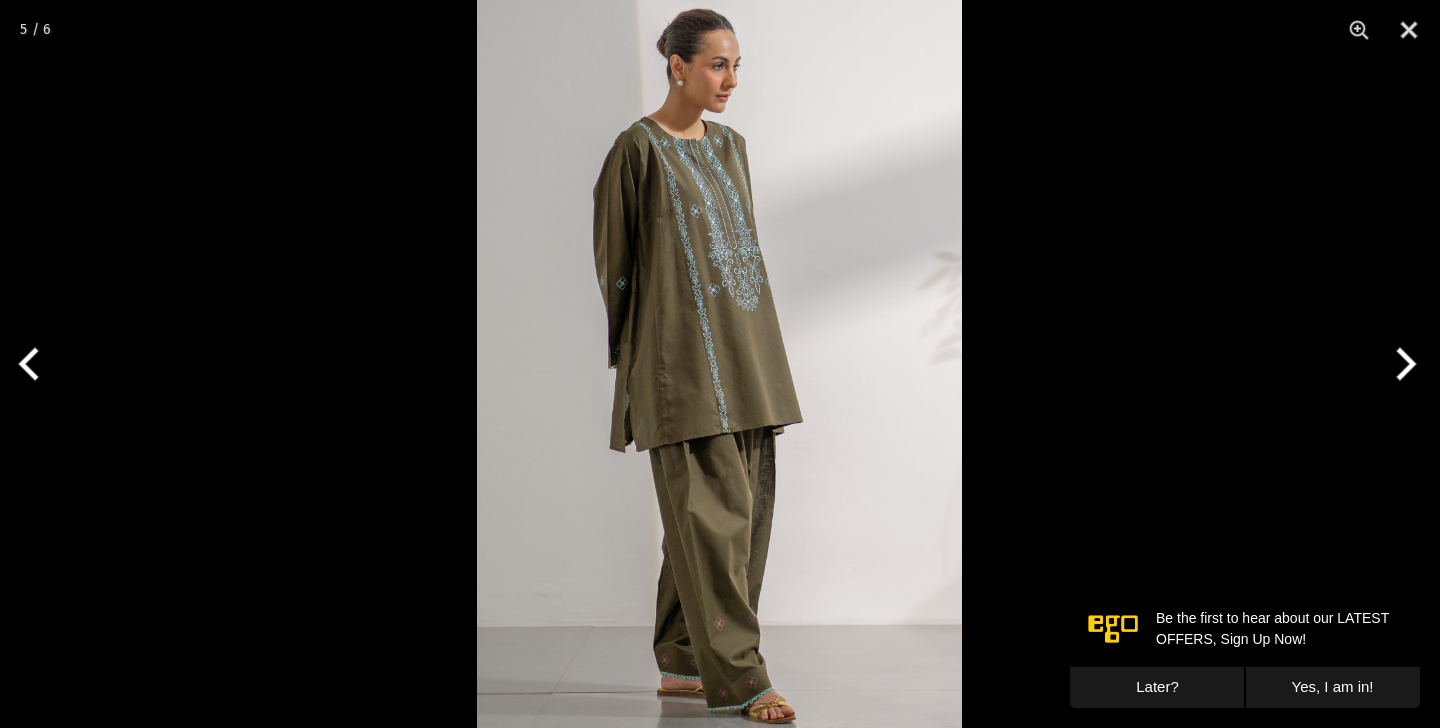 click at bounding box center (1402, 364) 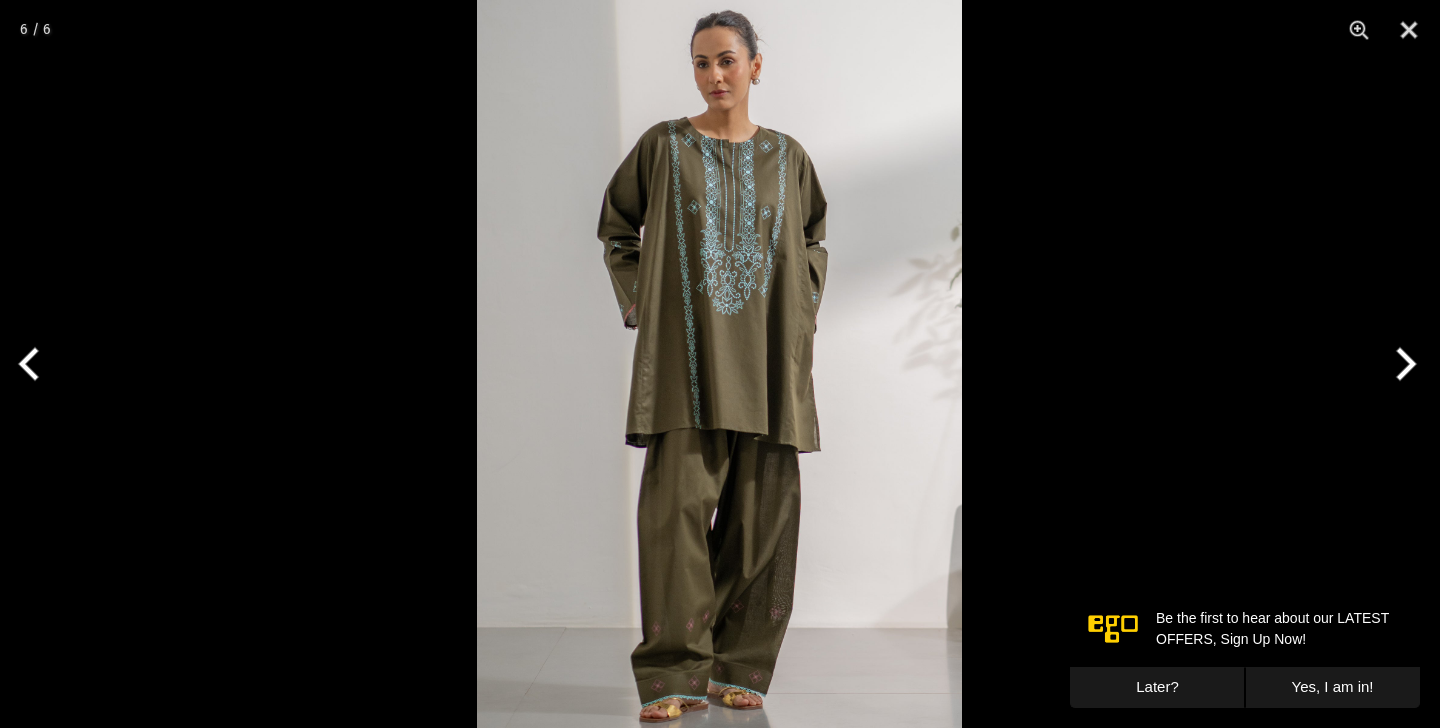 click at bounding box center [1402, 364] 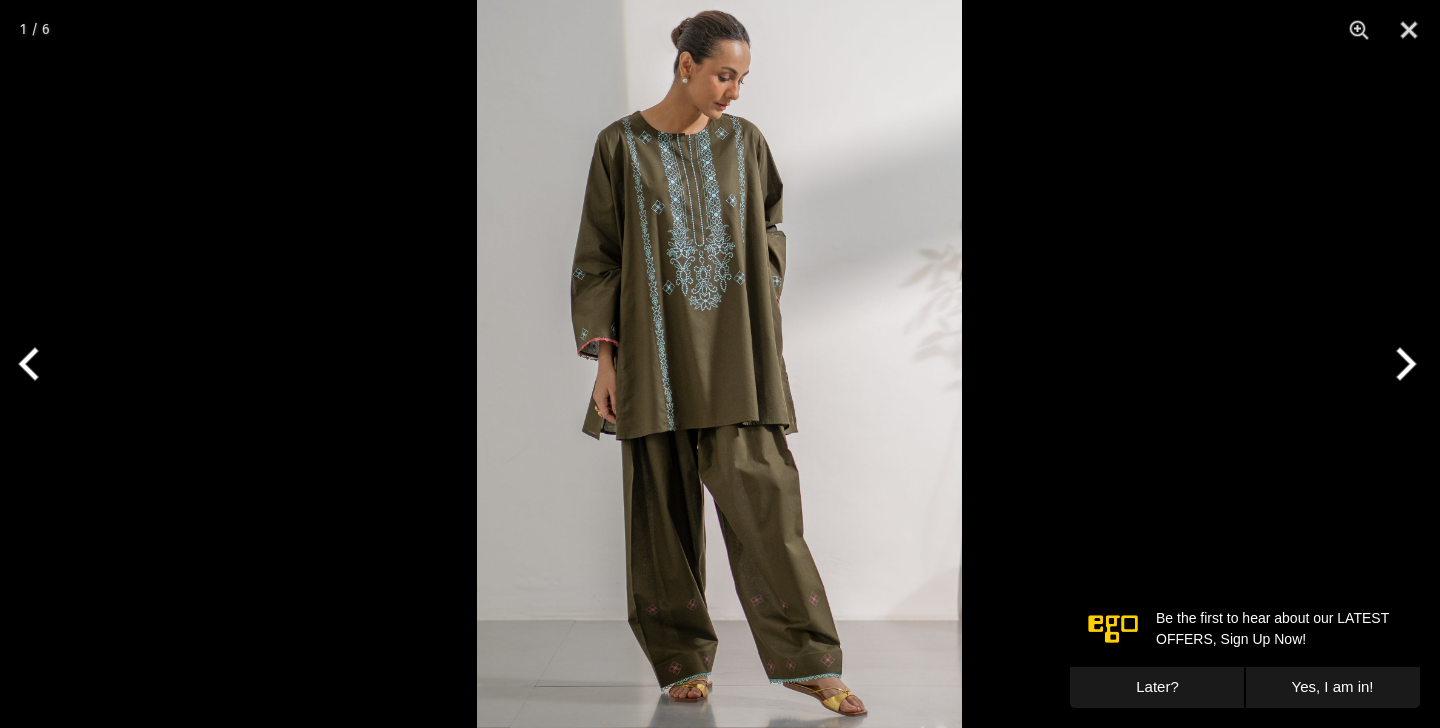click at bounding box center [1402, 364] 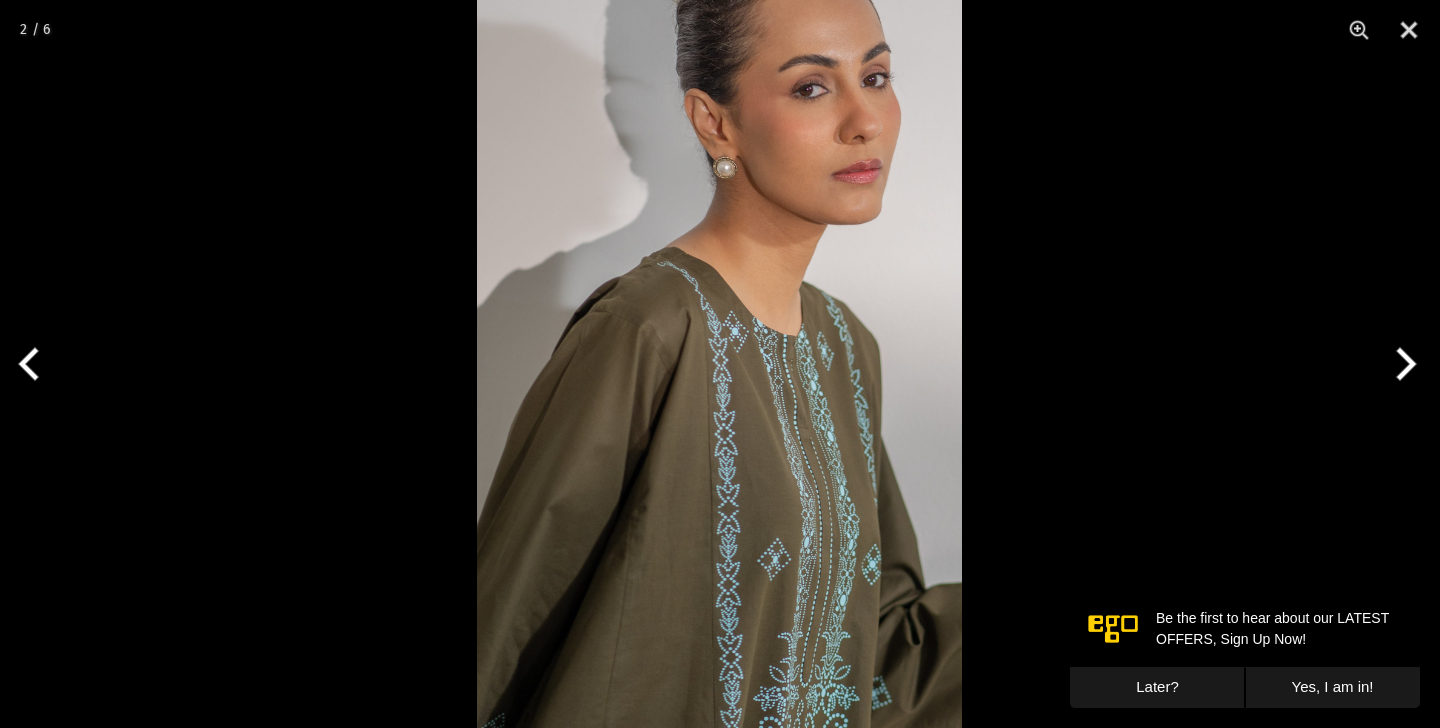 click at bounding box center (1402, 364) 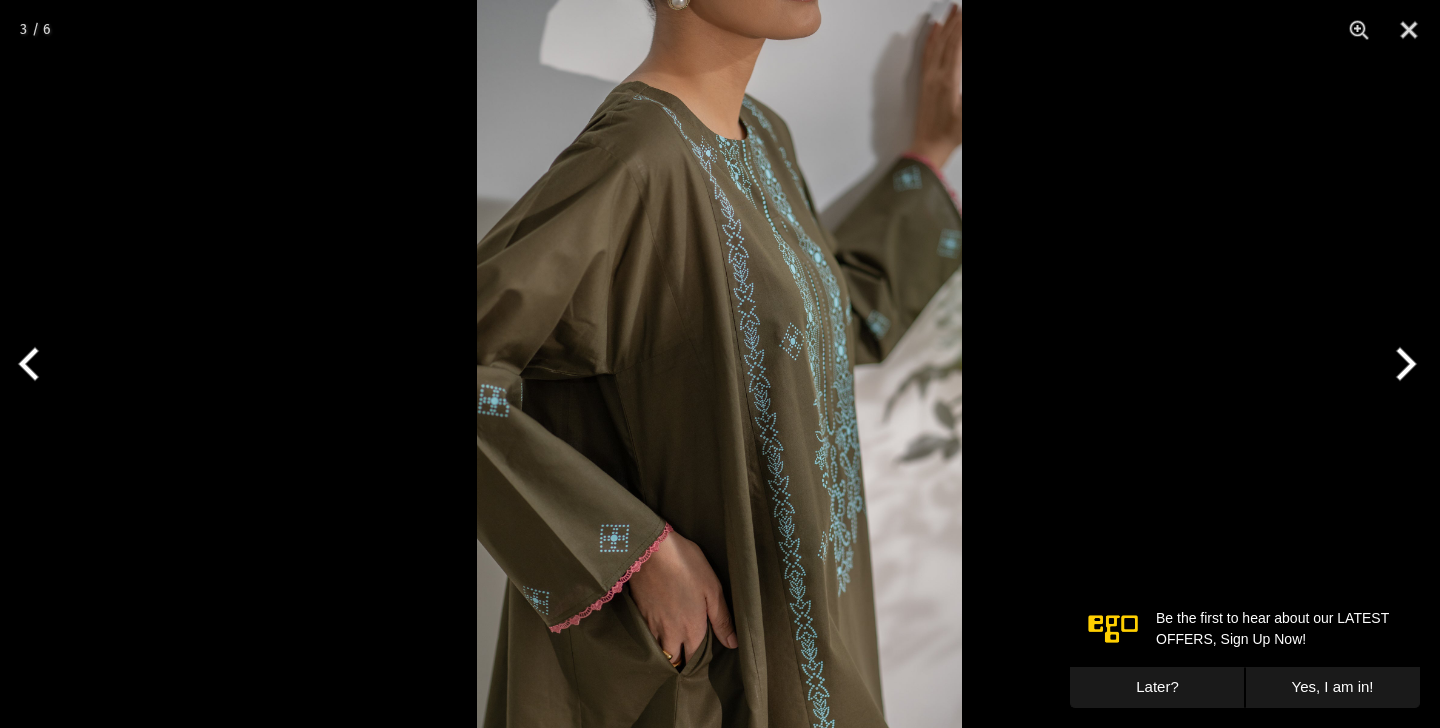 click at bounding box center [1402, 364] 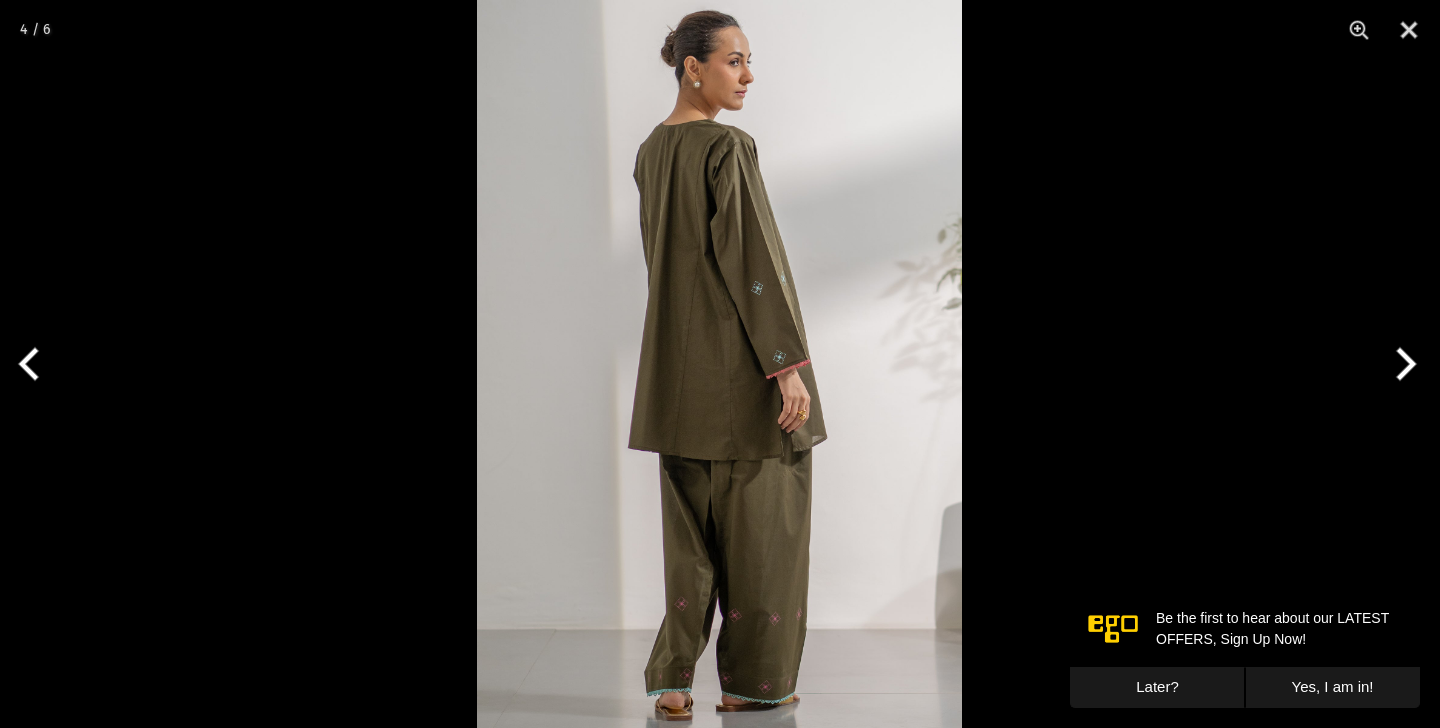 click at bounding box center [1402, 364] 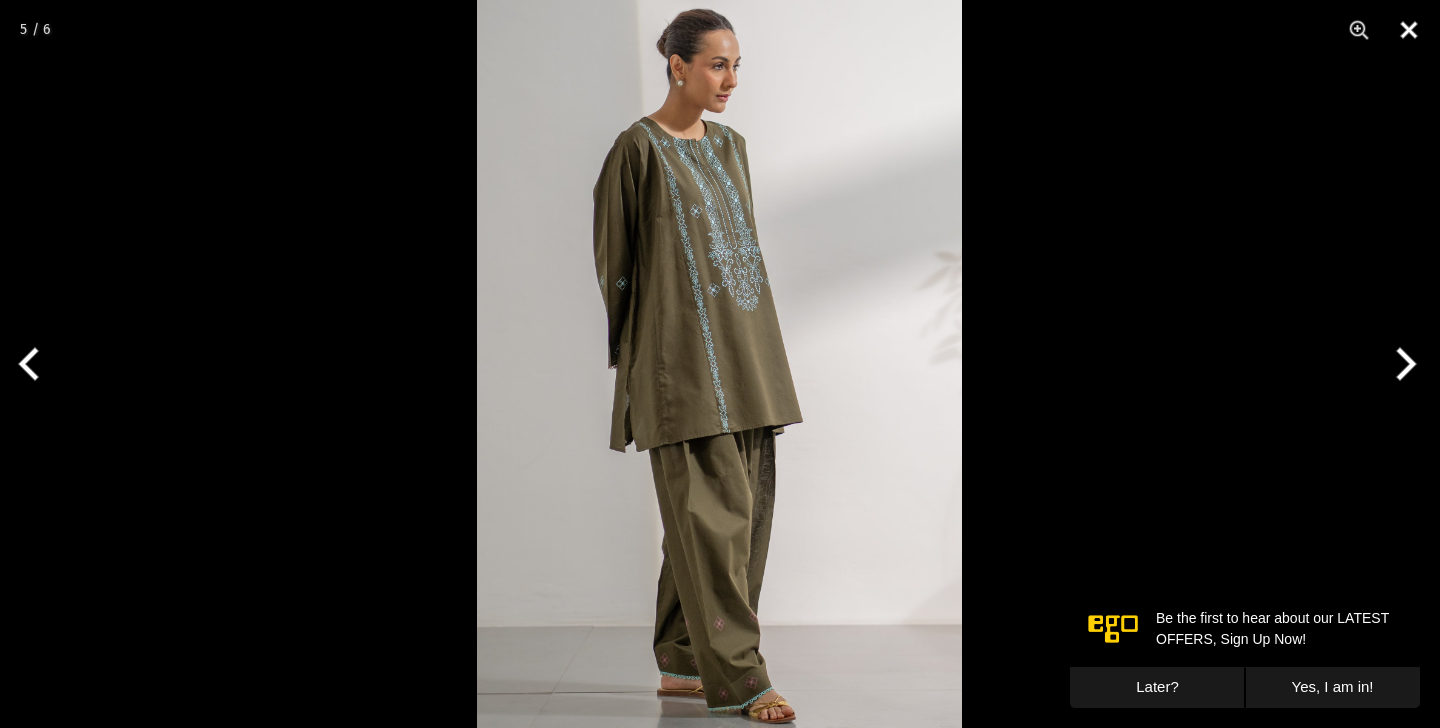 click at bounding box center [1409, 30] 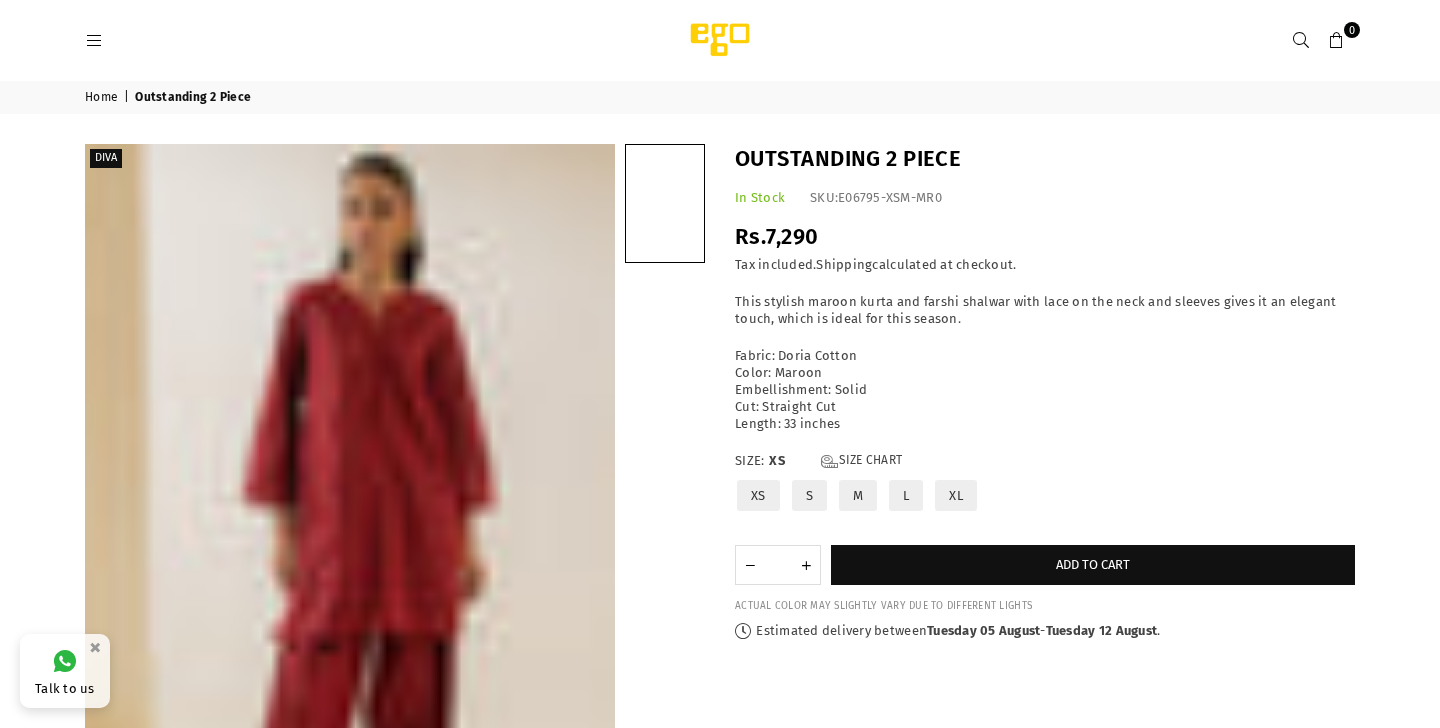 scroll, scrollTop: 0, scrollLeft: 0, axis: both 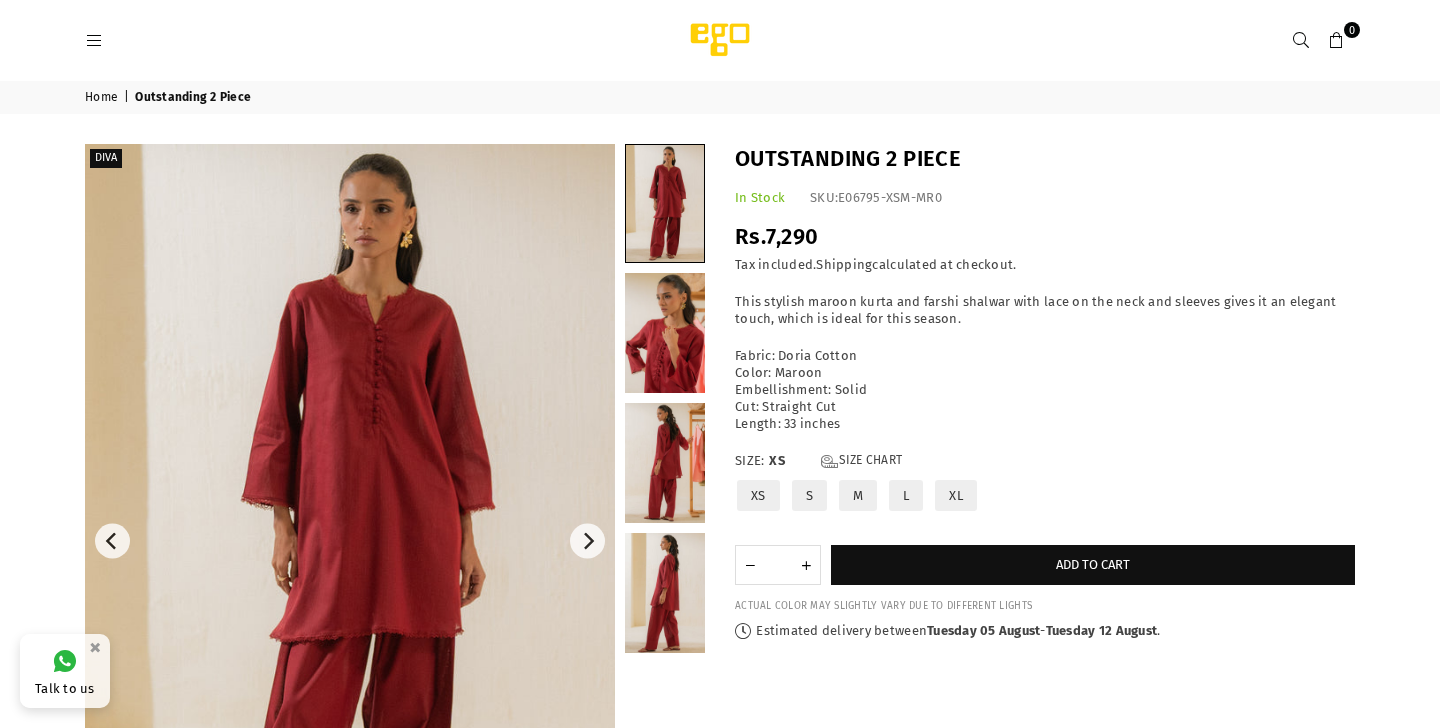 click at bounding box center (350, 541) 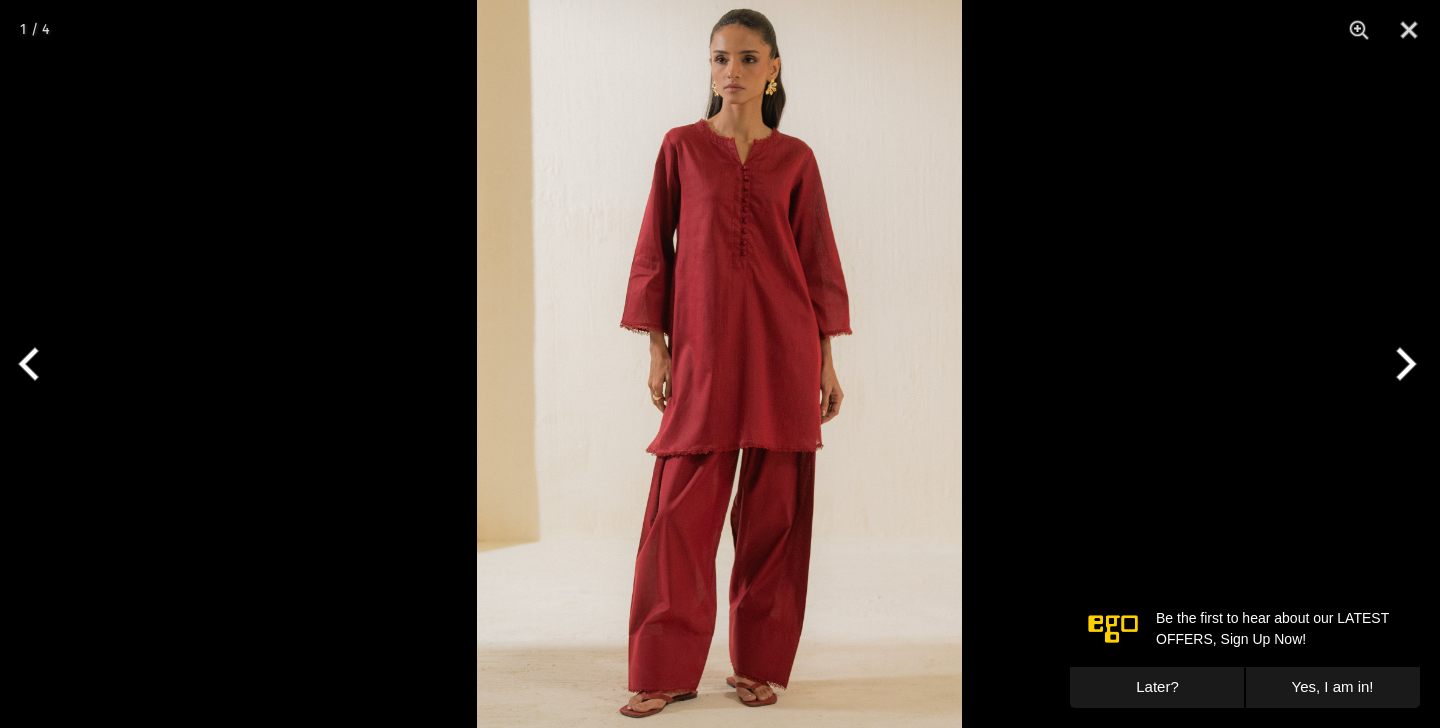 scroll, scrollTop: 0, scrollLeft: 0, axis: both 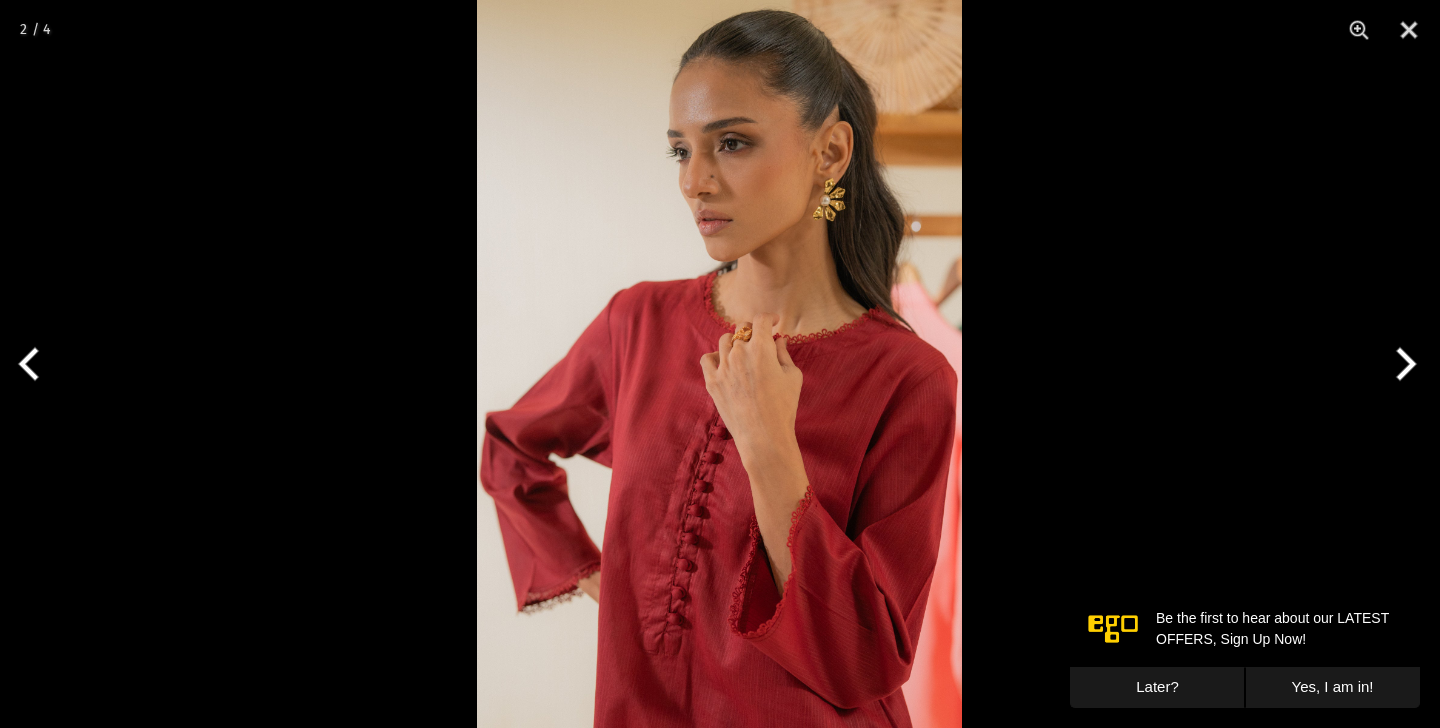 click at bounding box center [1402, 364] 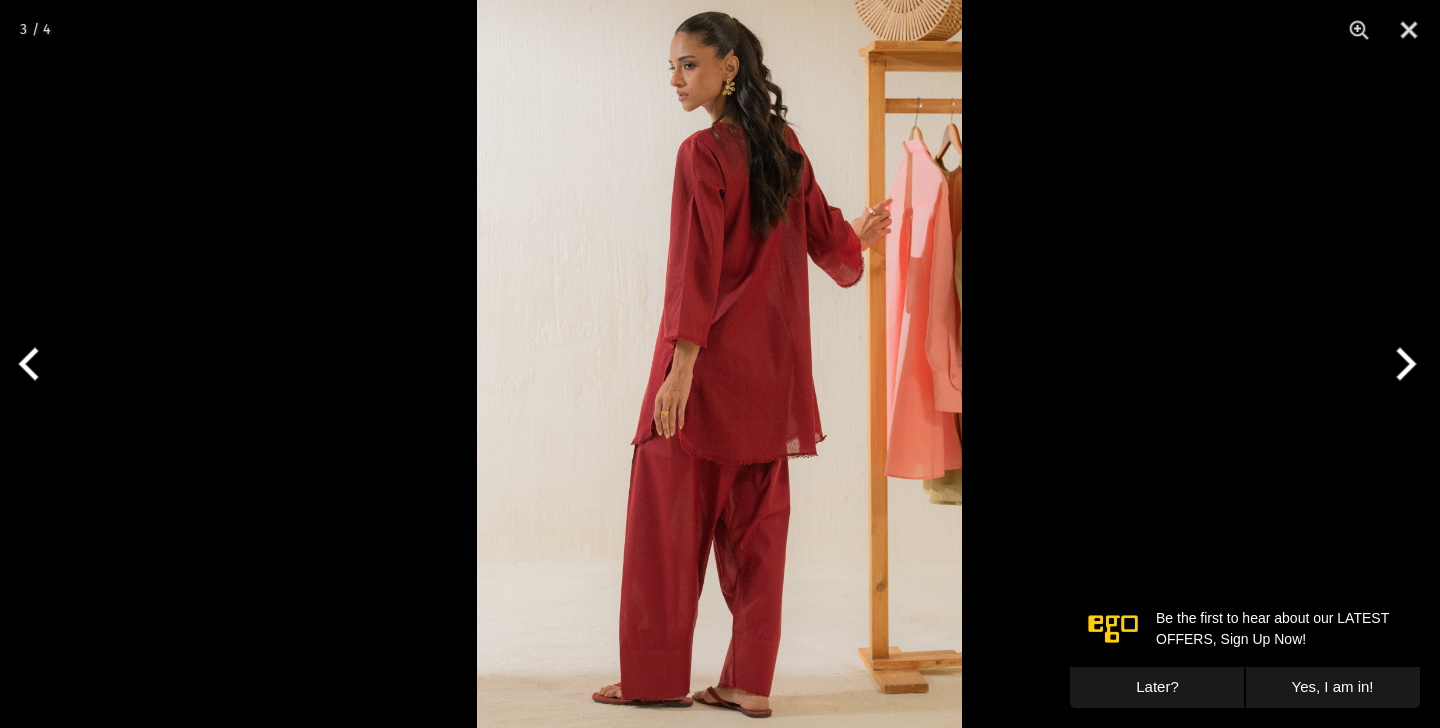 click at bounding box center [1402, 364] 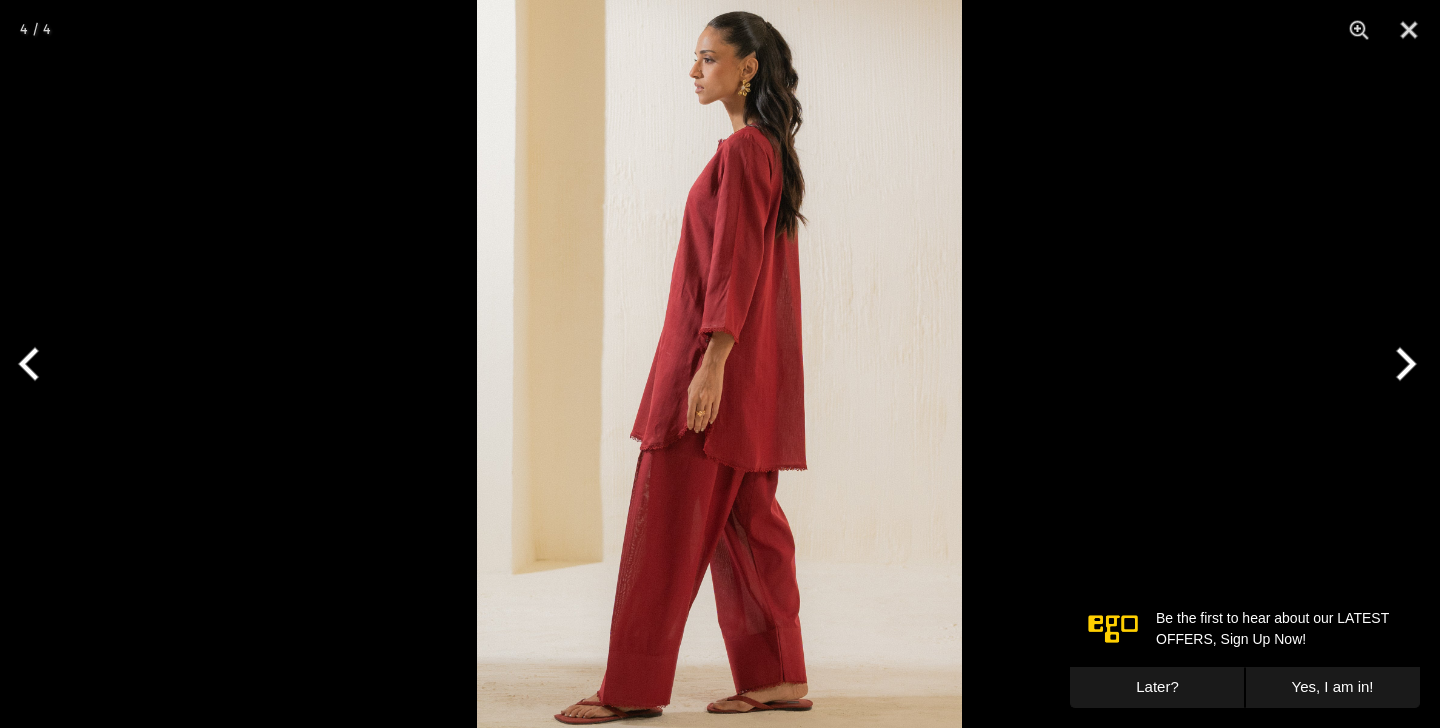 click at bounding box center [1402, 364] 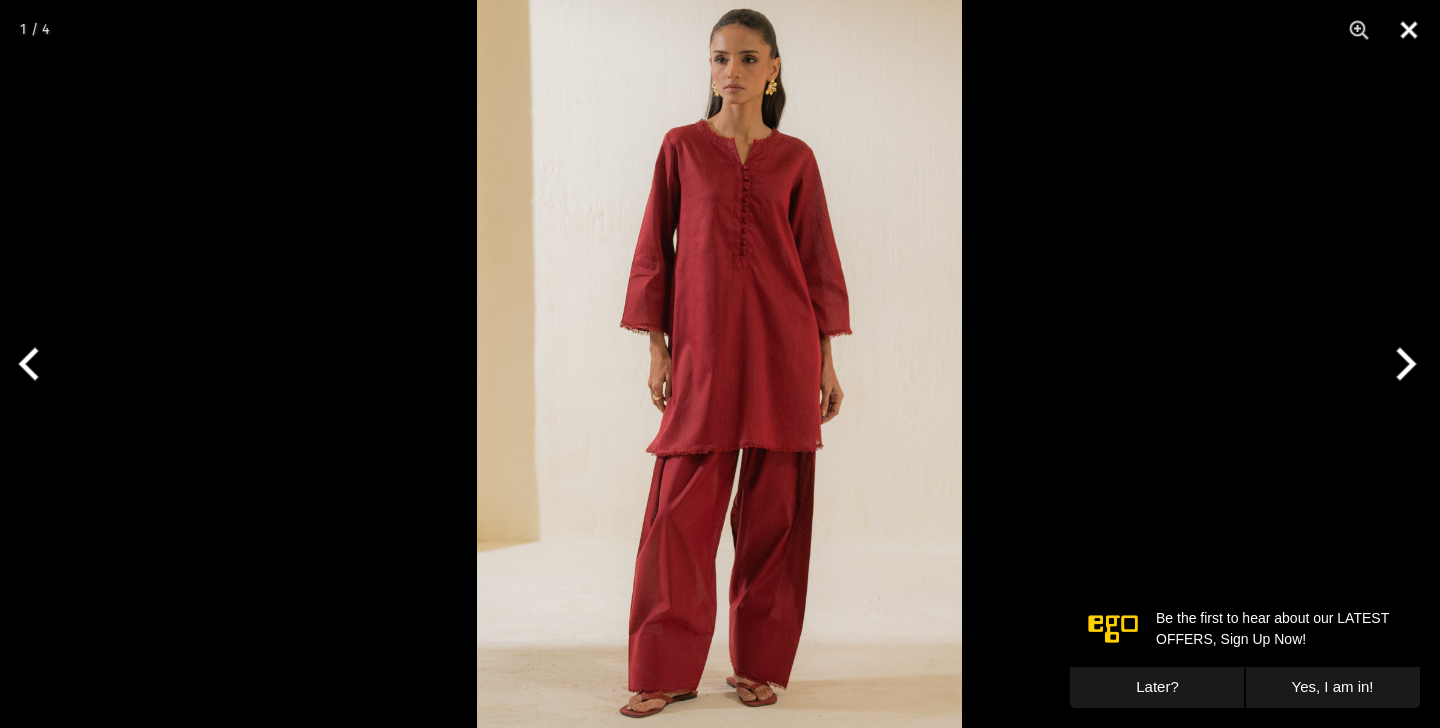 click at bounding box center [1409, 30] 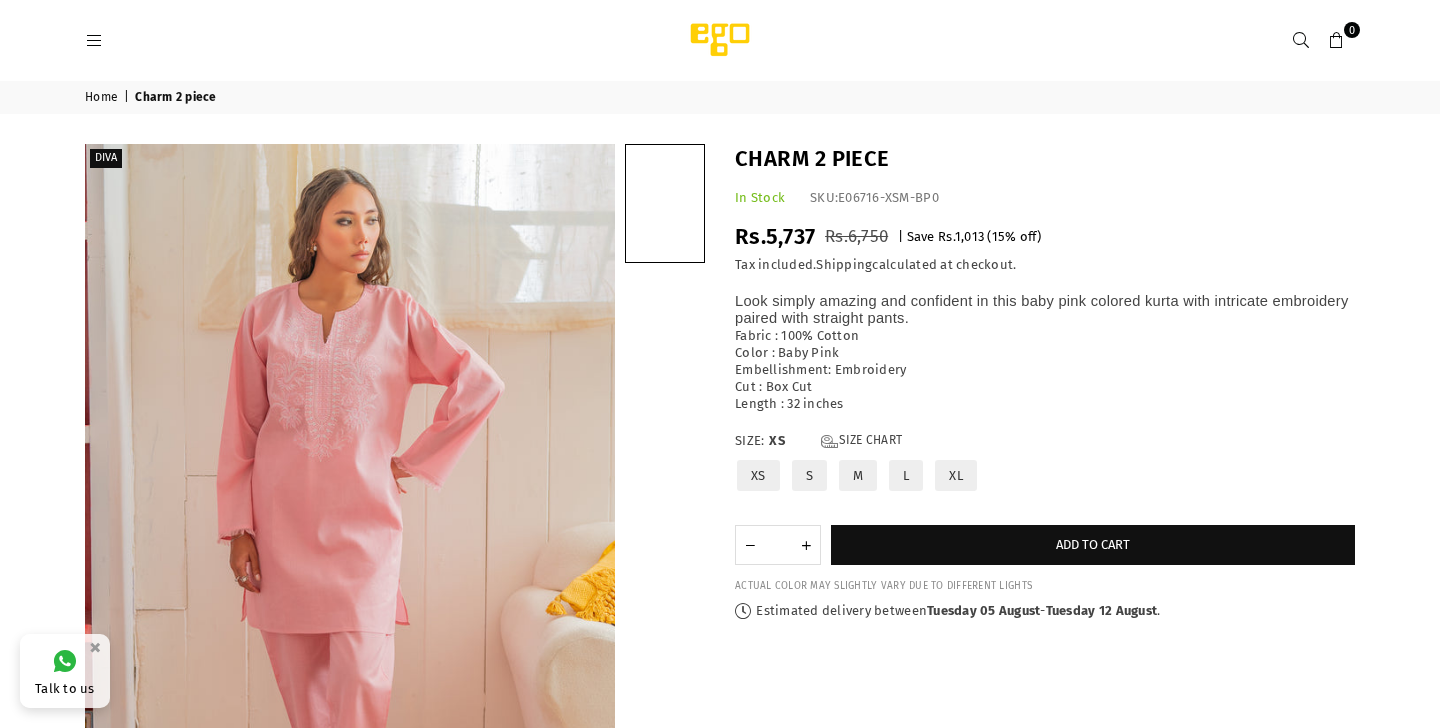 scroll, scrollTop: 0, scrollLeft: 0, axis: both 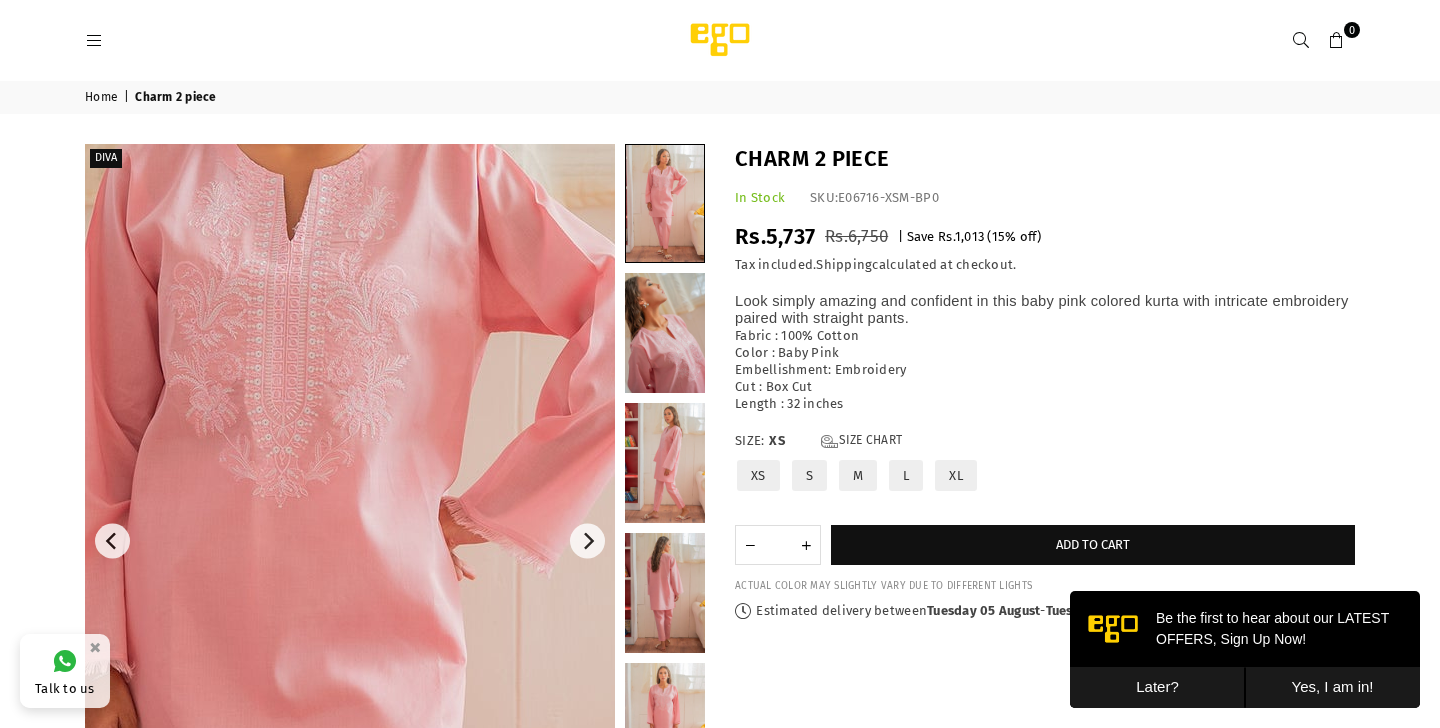 click at bounding box center (347, 689) 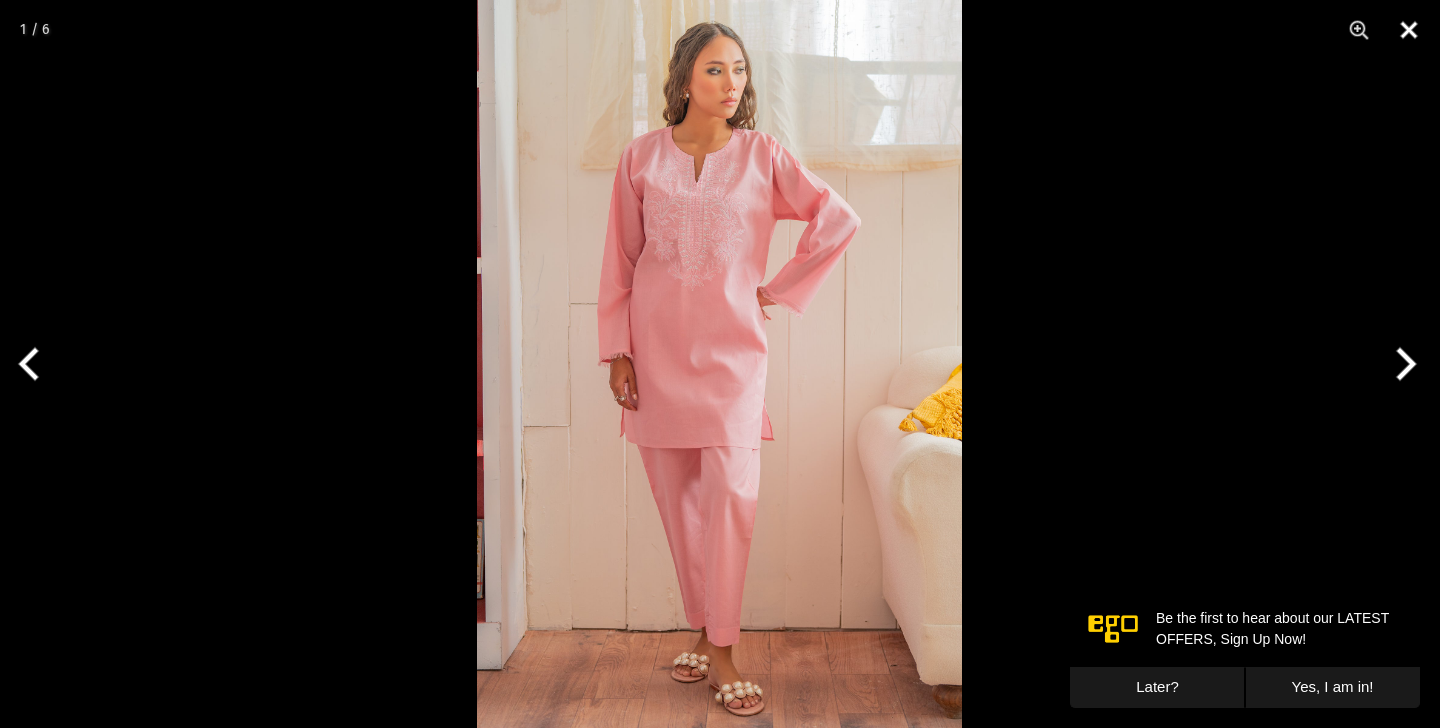 click at bounding box center [1409, 30] 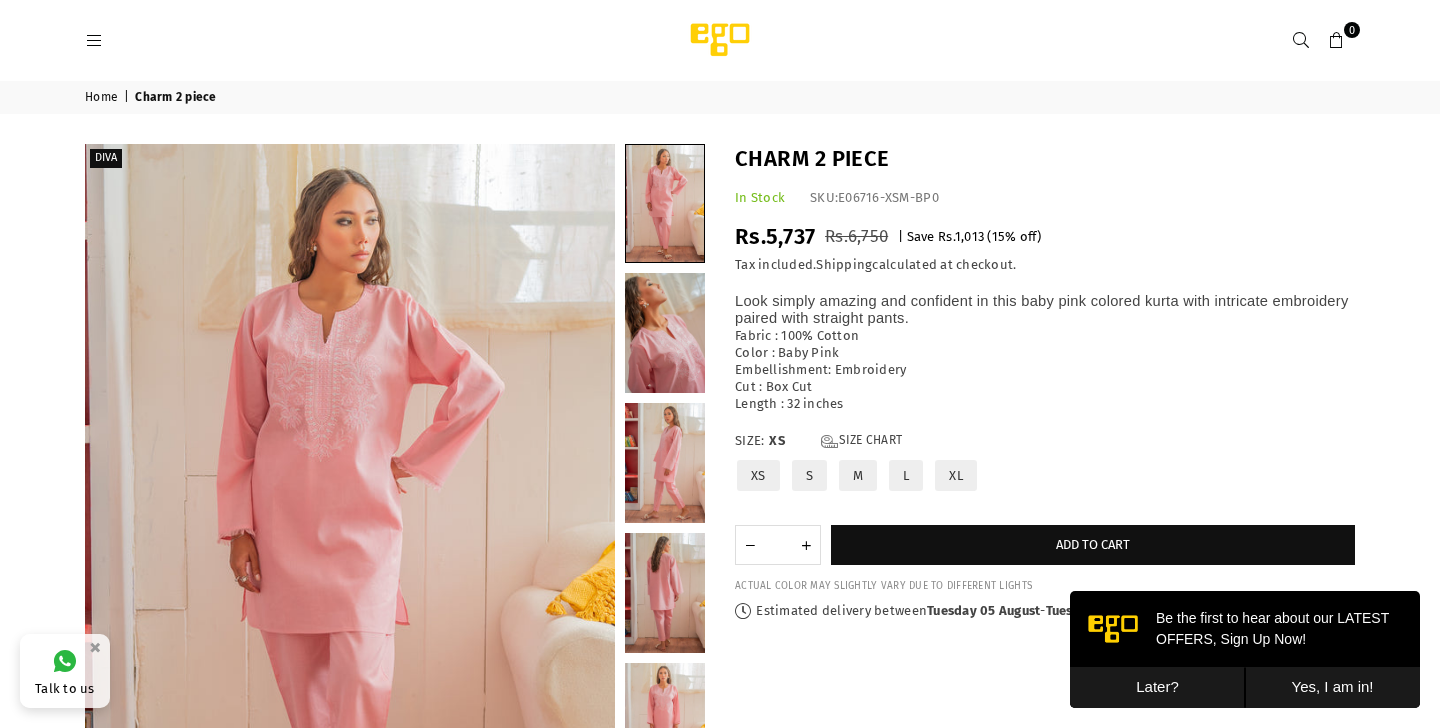 scroll, scrollTop: 40, scrollLeft: 0, axis: vertical 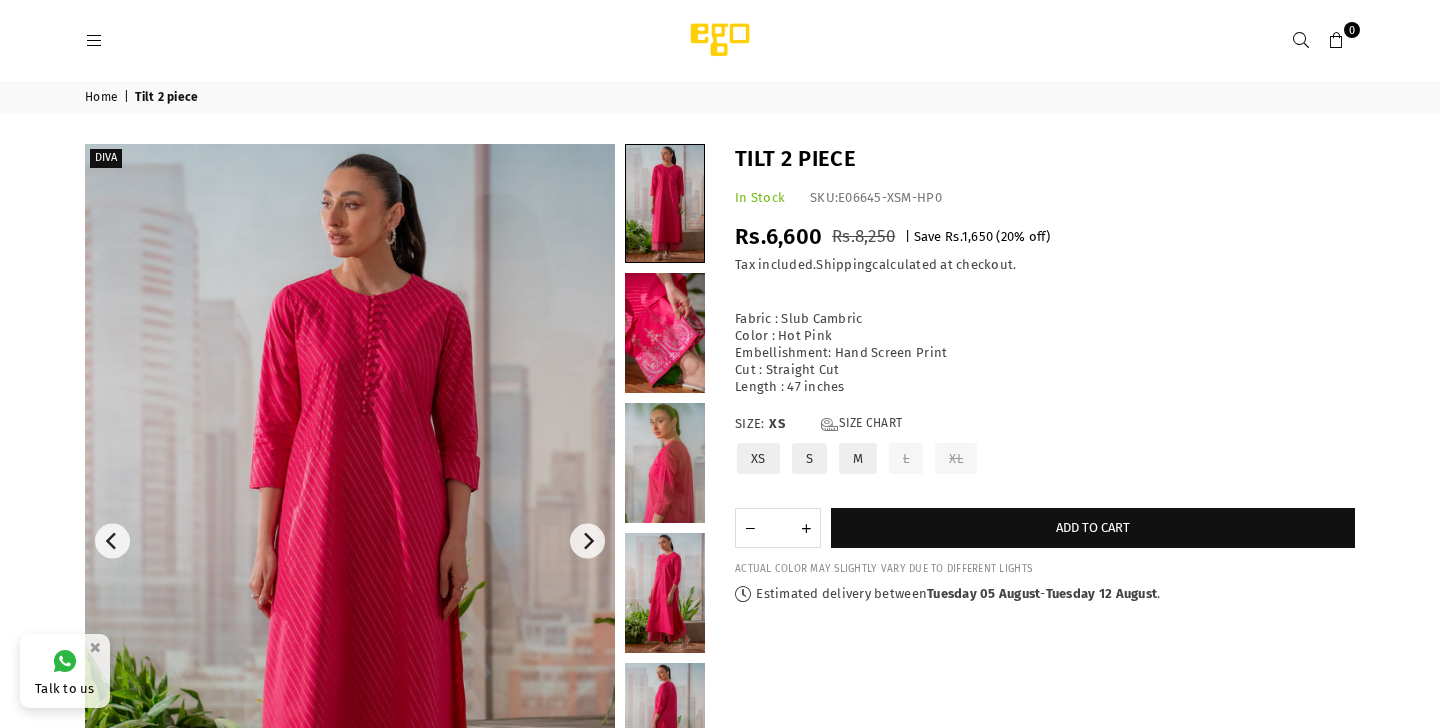 click at bounding box center (350, 541) 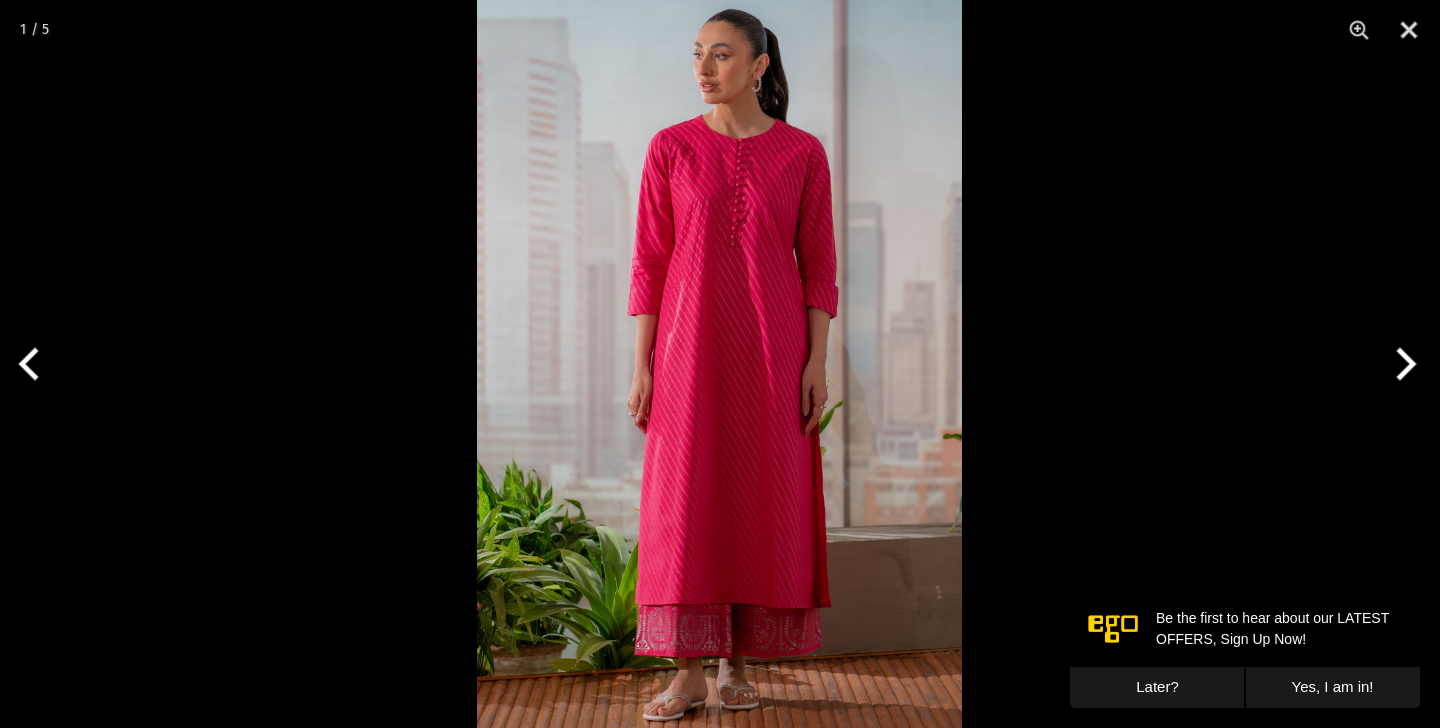 click at bounding box center (719, 364) 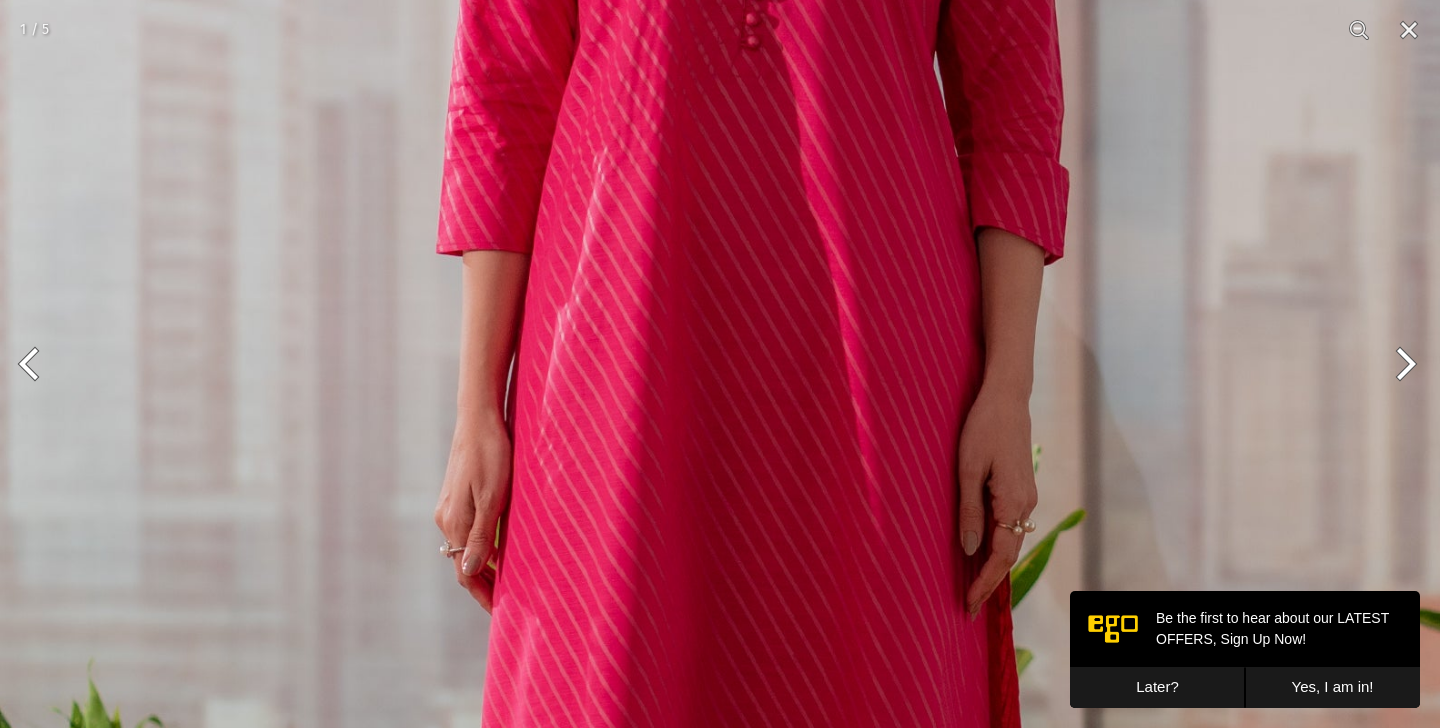 click at bounding box center (712, 400) 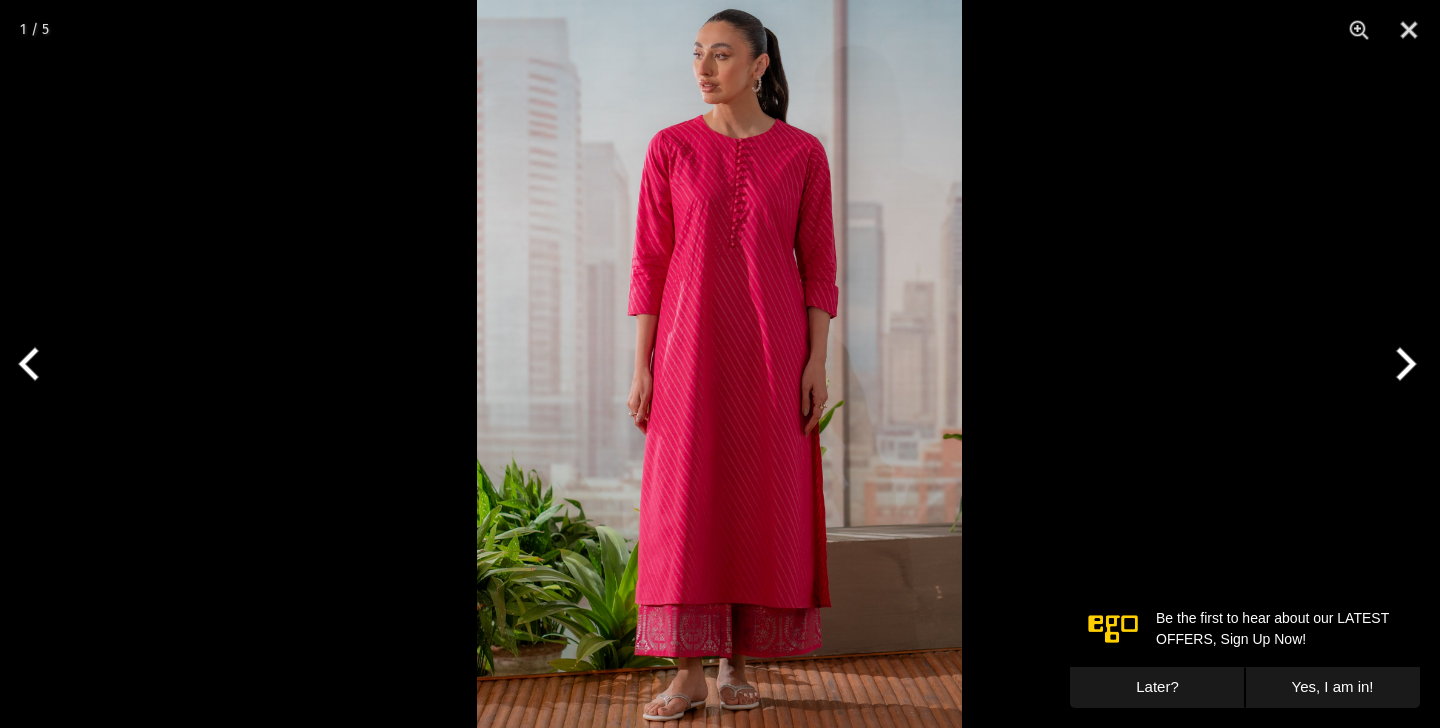 click at bounding box center (1402, 364) 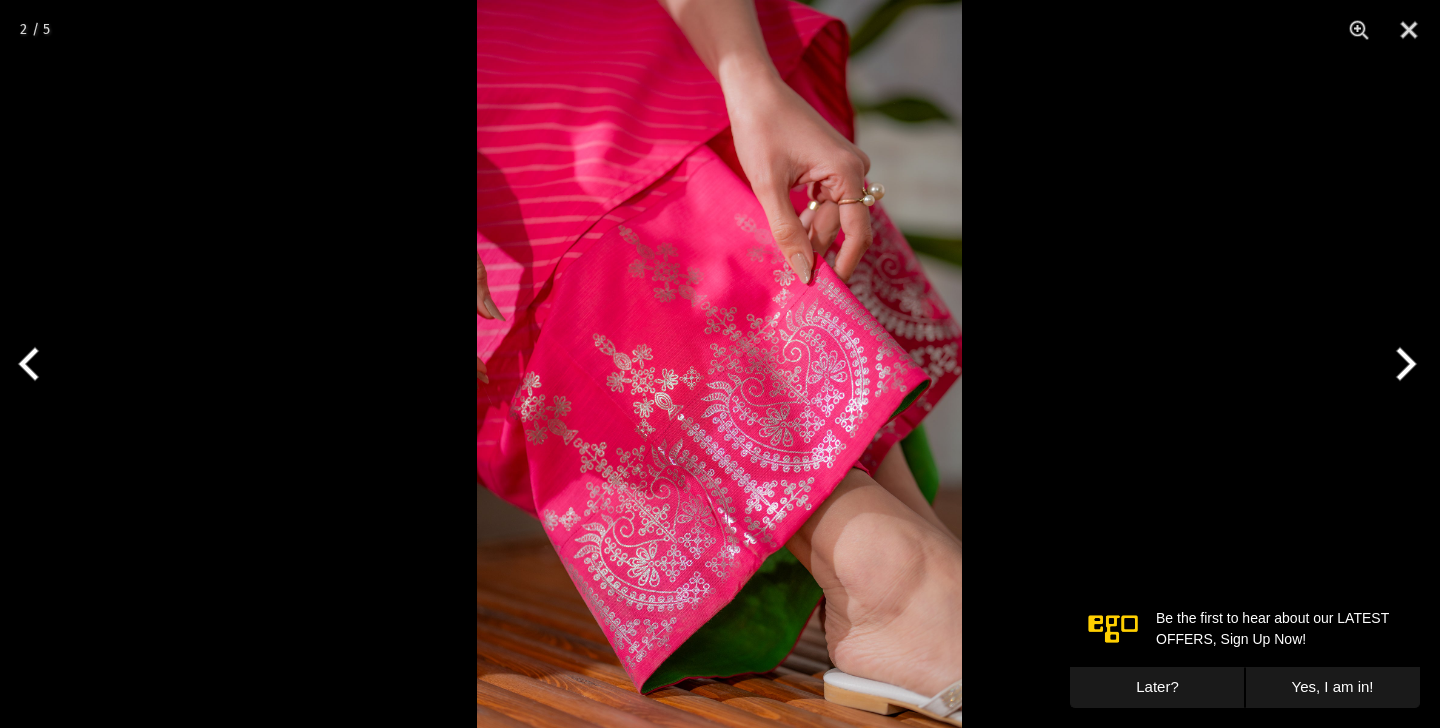 click at bounding box center [1402, 364] 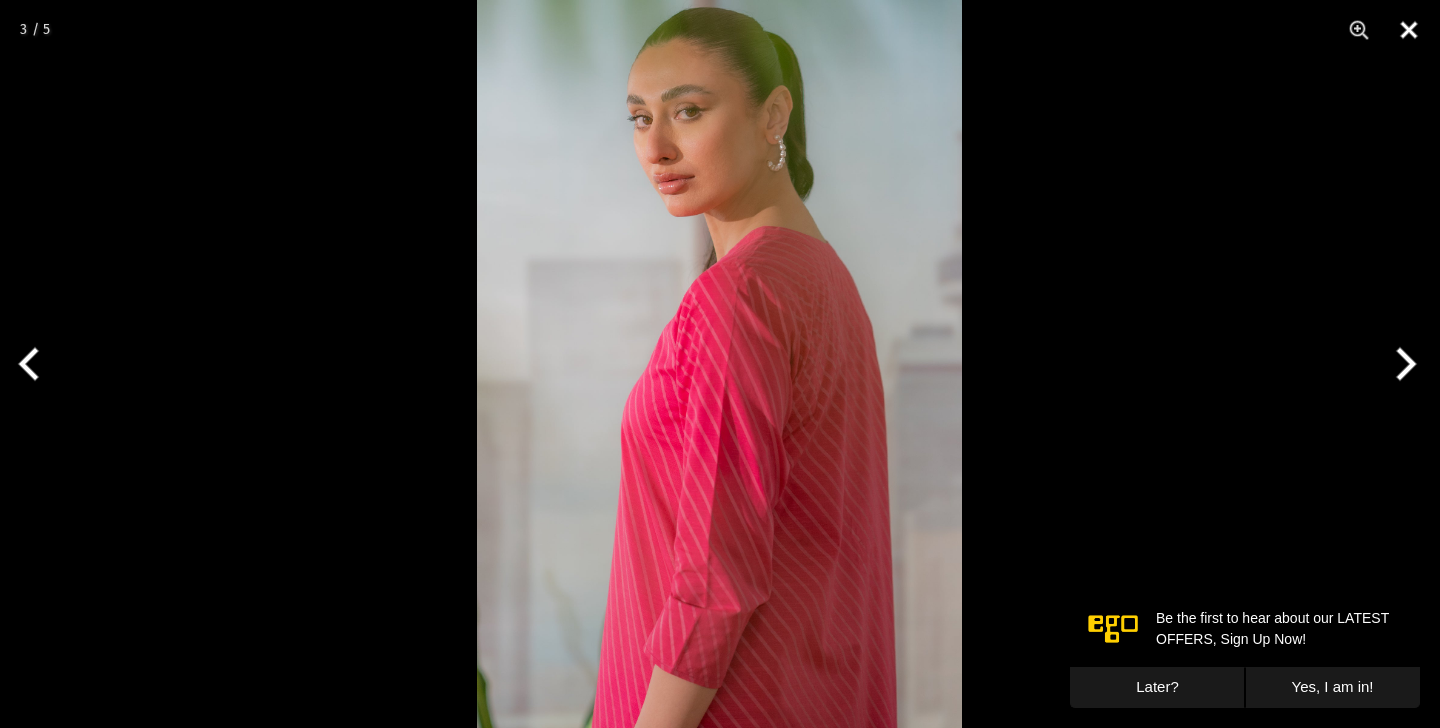 click at bounding box center [1409, 30] 